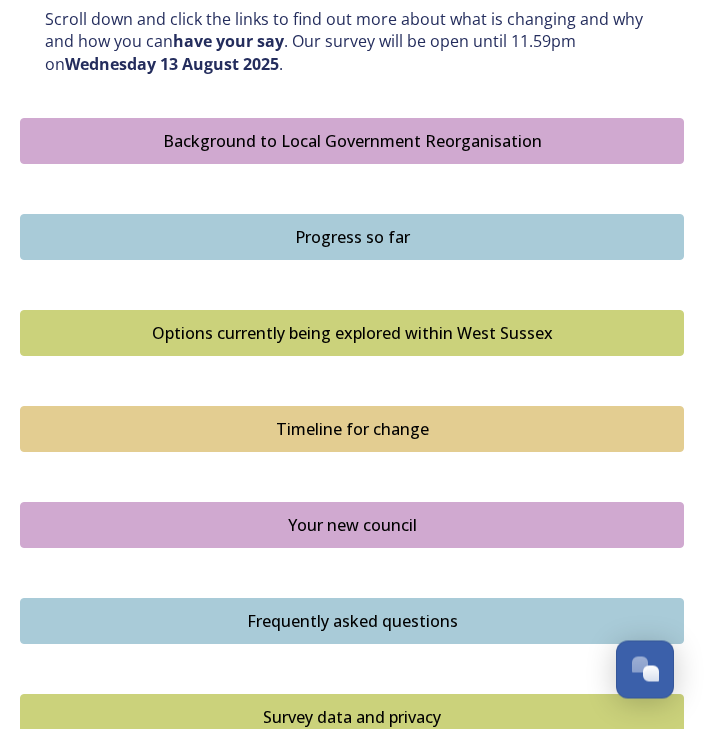 scroll, scrollTop: 1174, scrollLeft: 0, axis: vertical 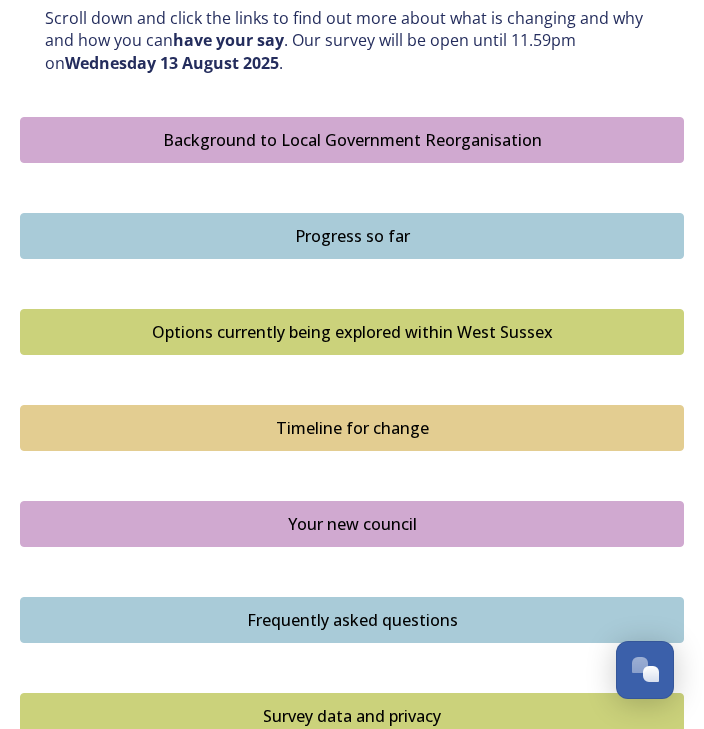 click on "Background to Local Government Reorganisation" at bounding box center (352, 140) 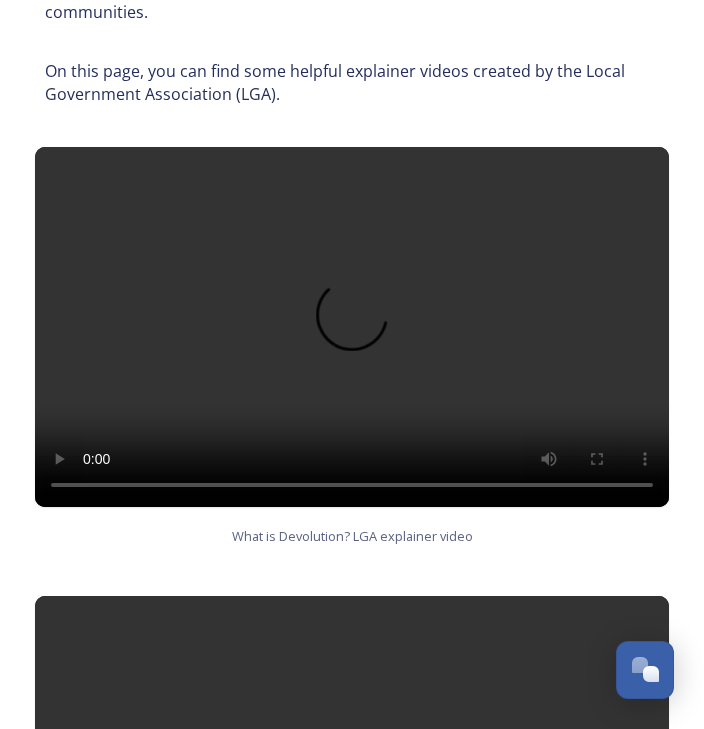 scroll, scrollTop: 1718, scrollLeft: 0, axis: vertical 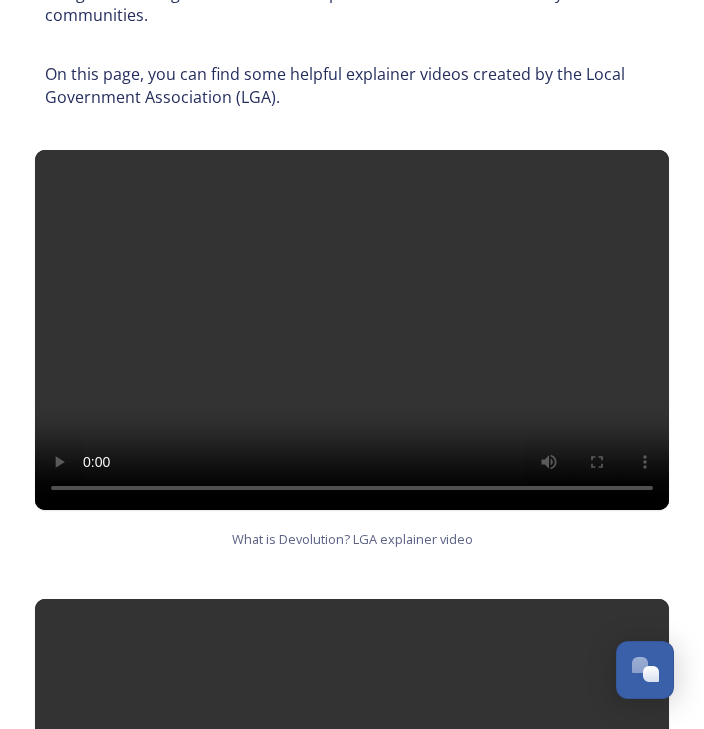 click at bounding box center (352, 330) 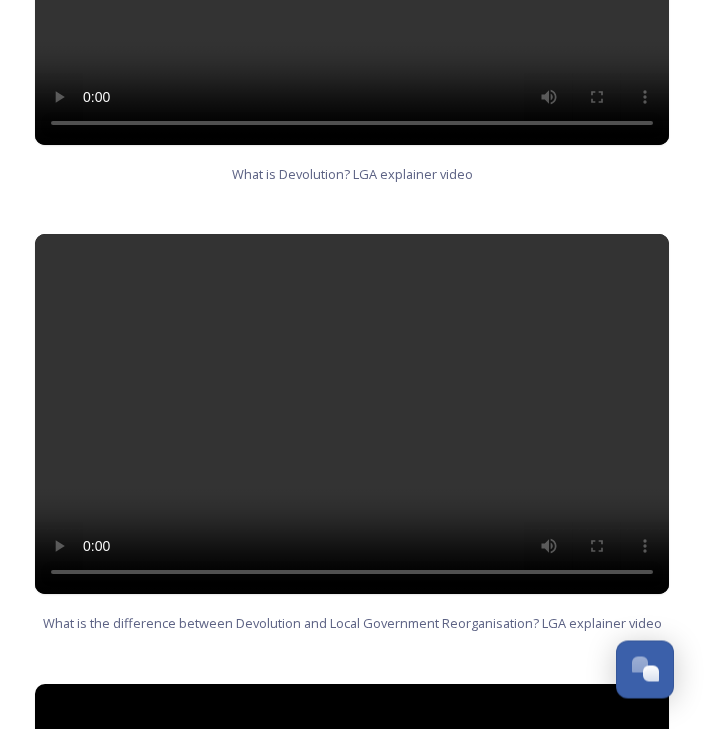 scroll, scrollTop: 2079, scrollLeft: 0, axis: vertical 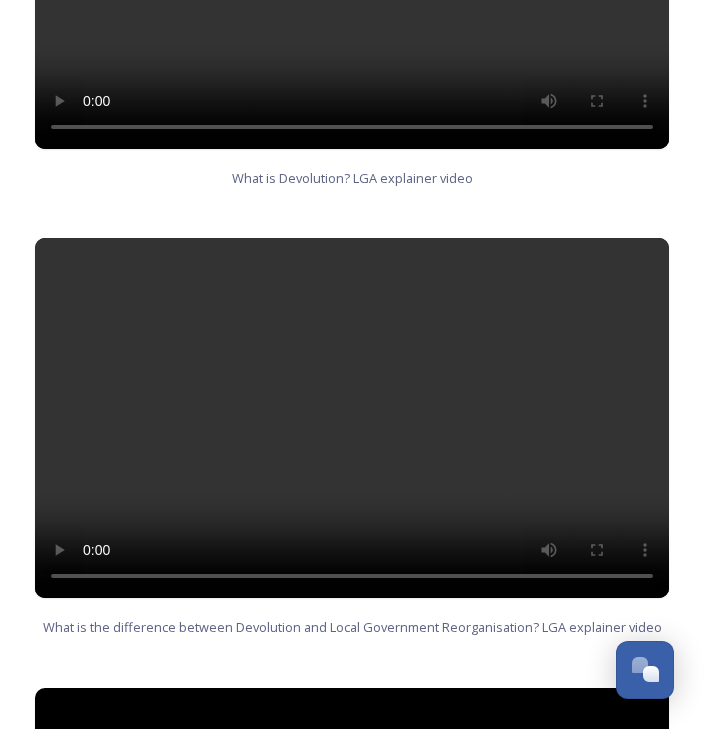 click at bounding box center (352, 418) 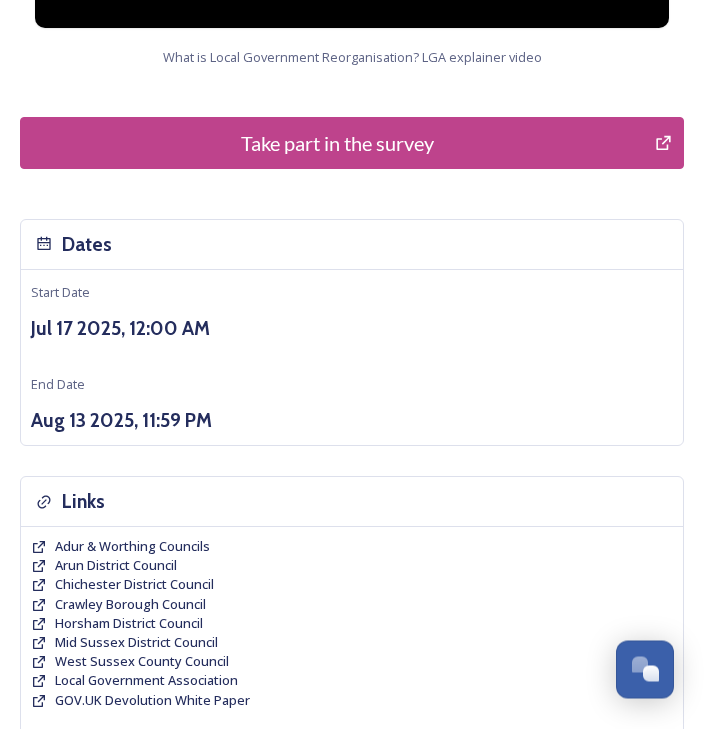 scroll, scrollTop: 3103, scrollLeft: 0, axis: vertical 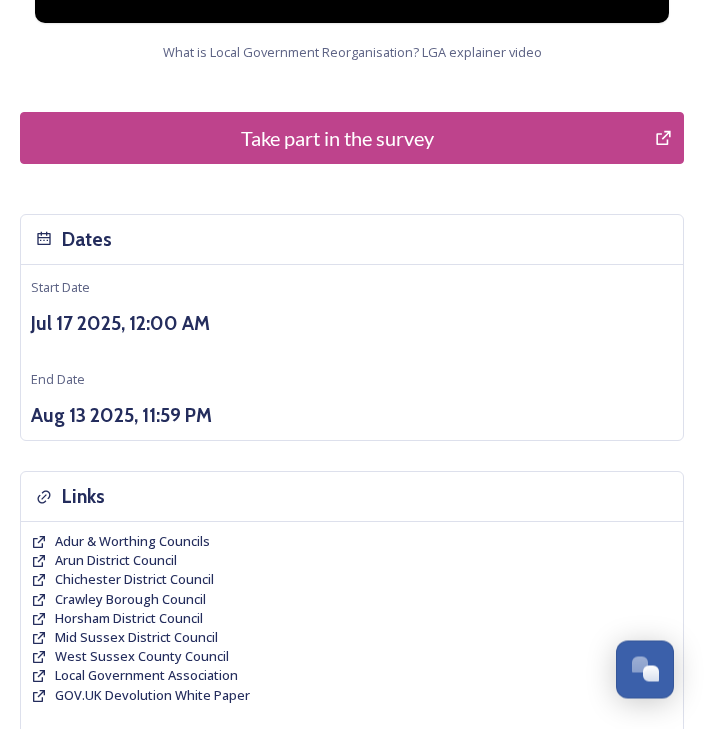click 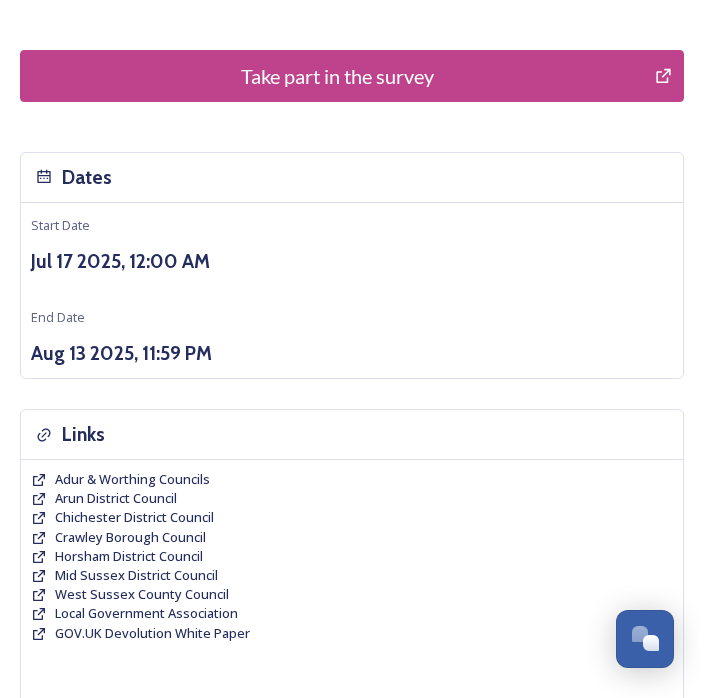 scroll, scrollTop: 3041, scrollLeft: 0, axis: vertical 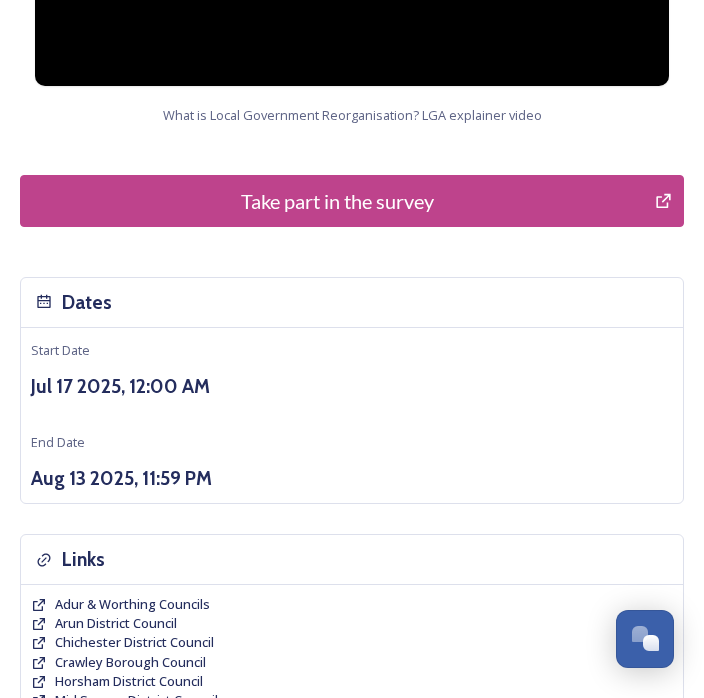 click on "Take part in the survey" at bounding box center [337, 201] 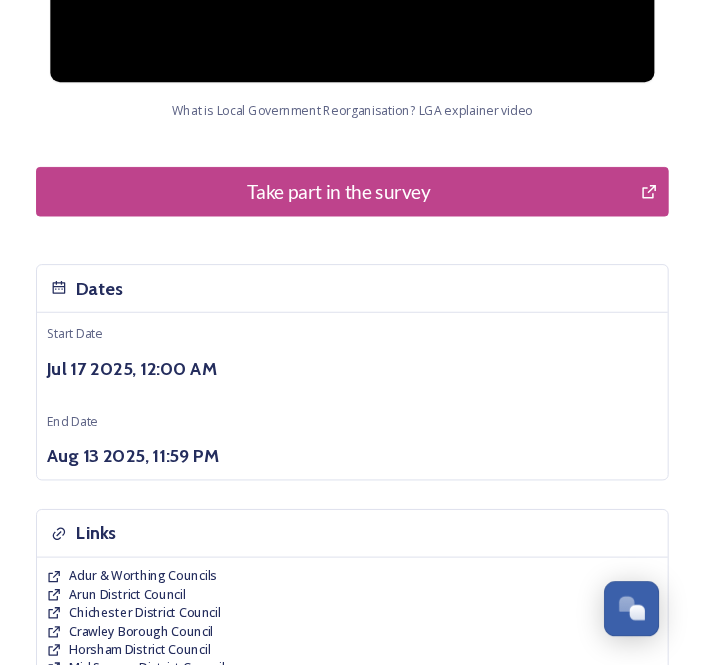 scroll, scrollTop: 3008, scrollLeft: 0, axis: vertical 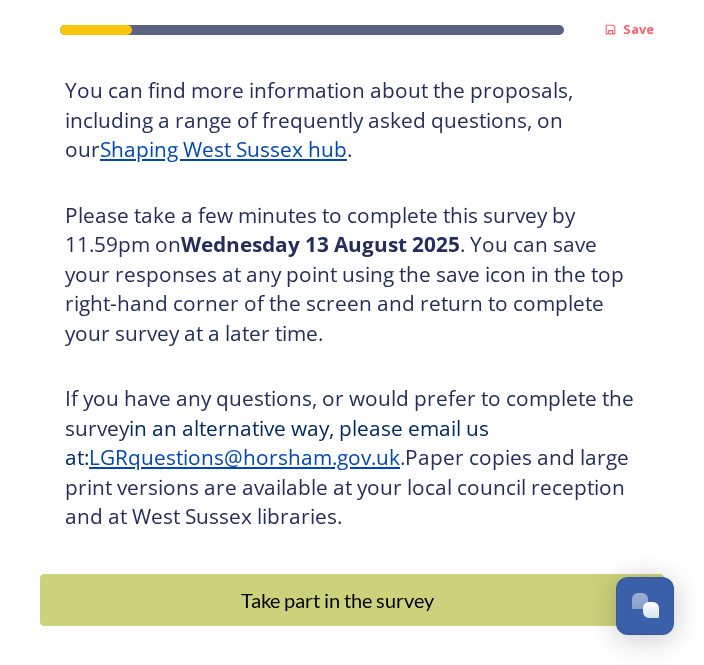 click on "Take part in the survey" at bounding box center (352, 600) 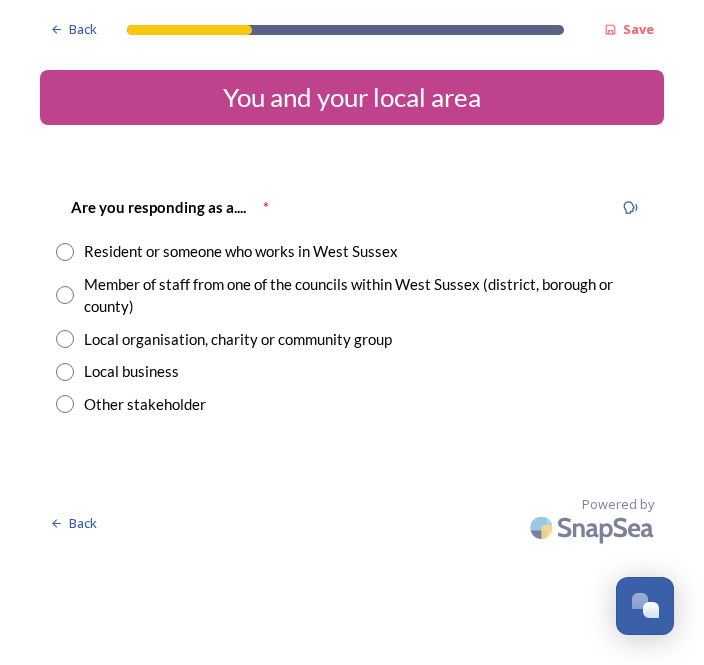 scroll, scrollTop: 0, scrollLeft: 0, axis: both 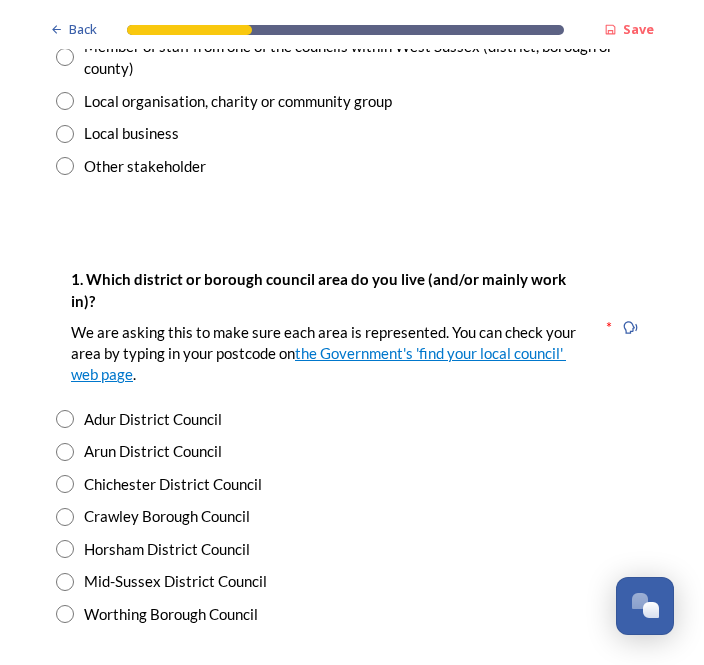 click at bounding box center [65, 582] 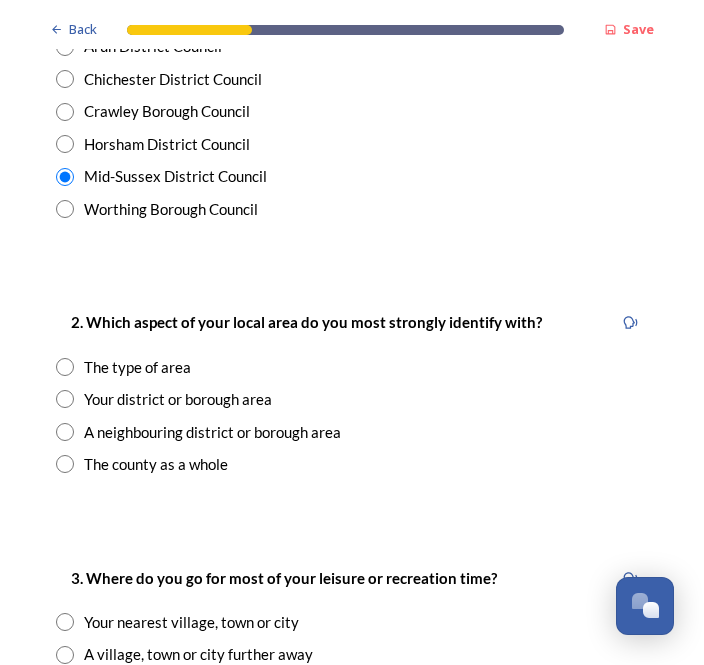 scroll, scrollTop: 643, scrollLeft: 0, axis: vertical 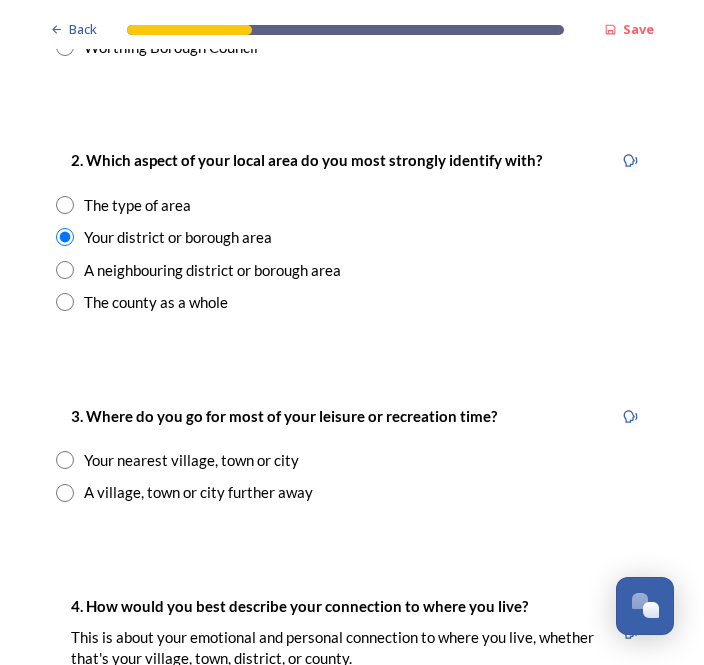click at bounding box center (65, 460) 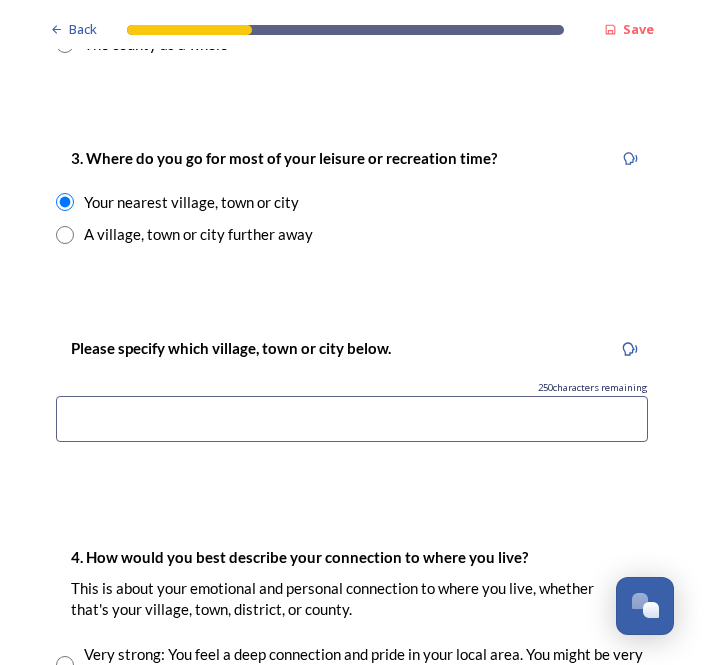scroll, scrollTop: 1065, scrollLeft: 0, axis: vertical 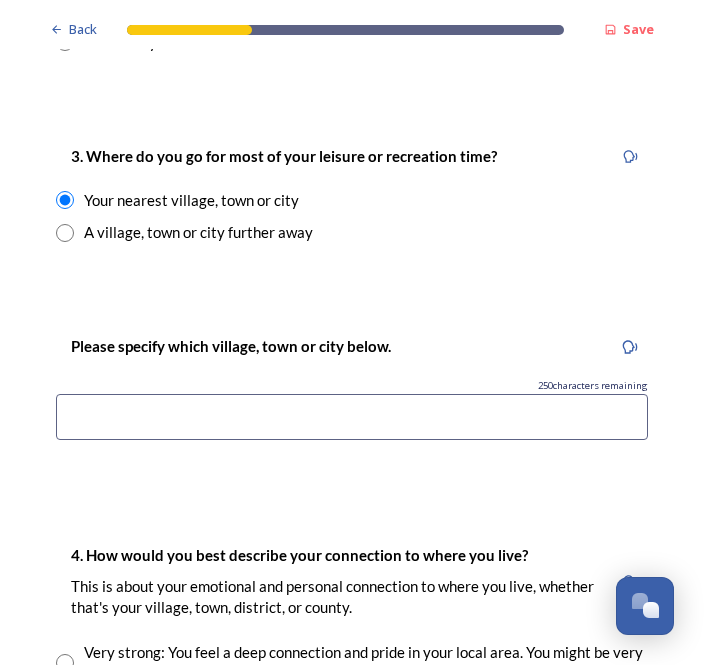 click at bounding box center (352, 417) 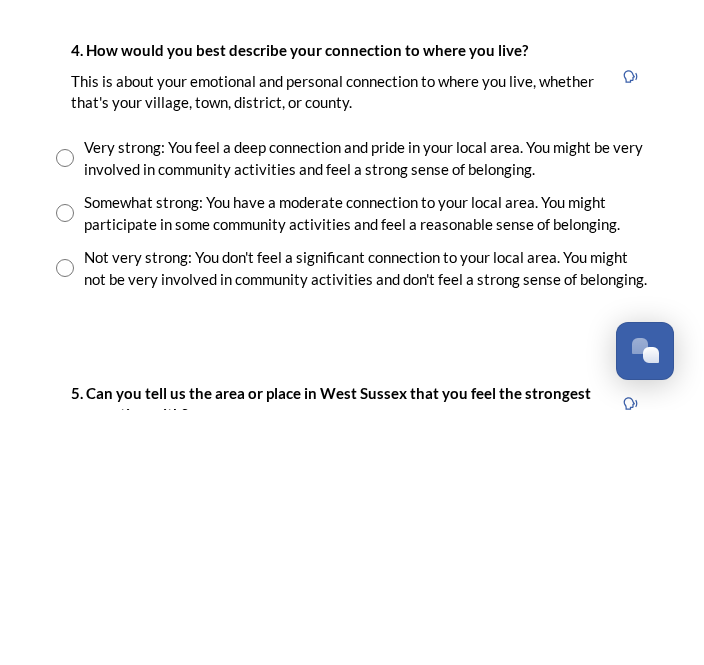 scroll, scrollTop: 1315, scrollLeft: 0, axis: vertical 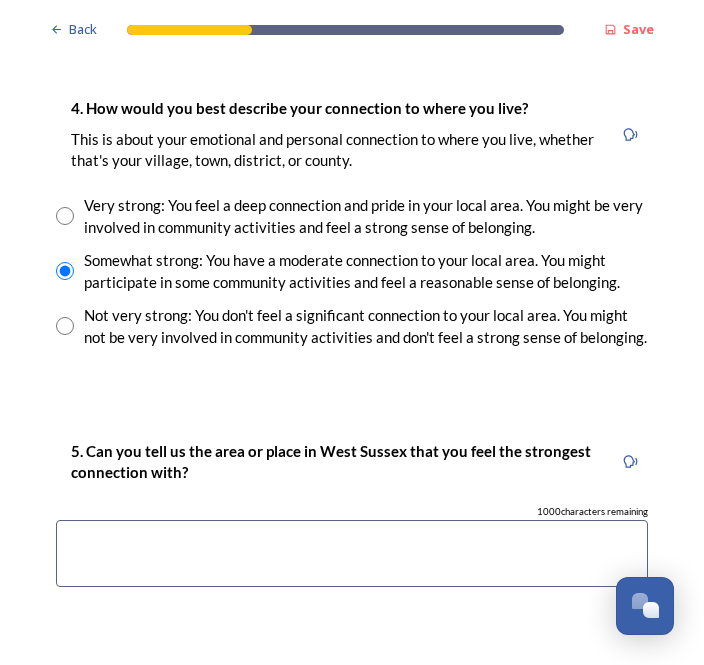 click at bounding box center [352, 553] 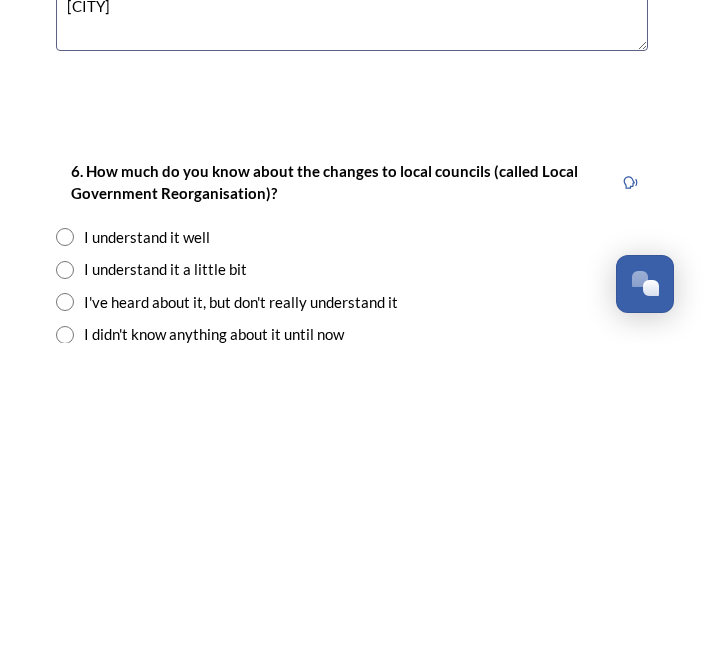 scroll, scrollTop: 1726, scrollLeft: 0, axis: vertical 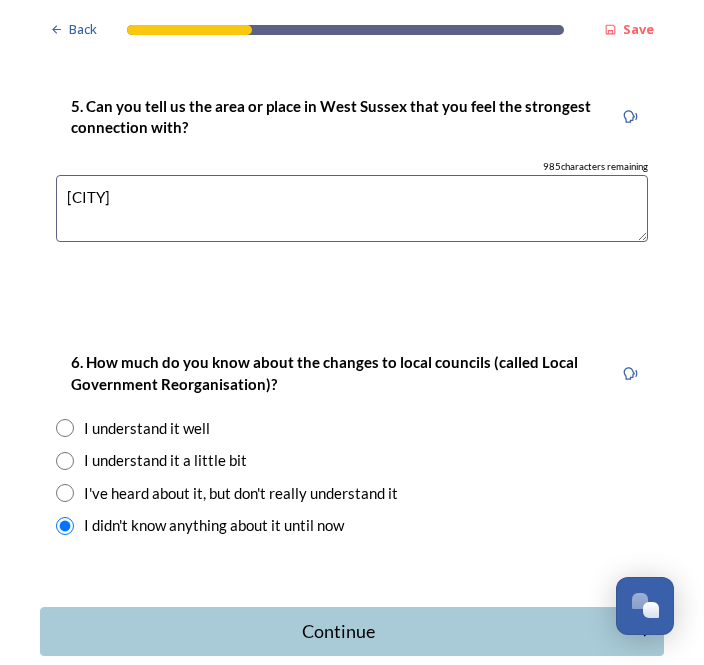 click 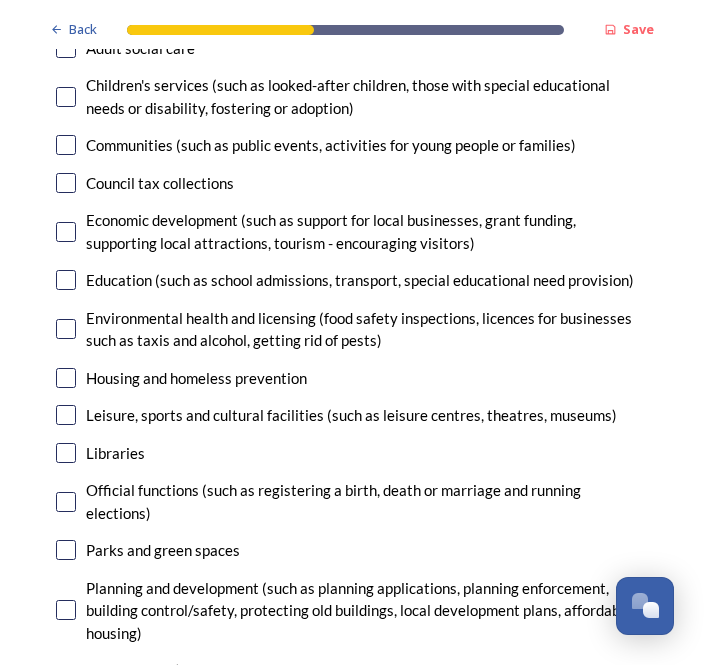scroll, scrollTop: 288, scrollLeft: 0, axis: vertical 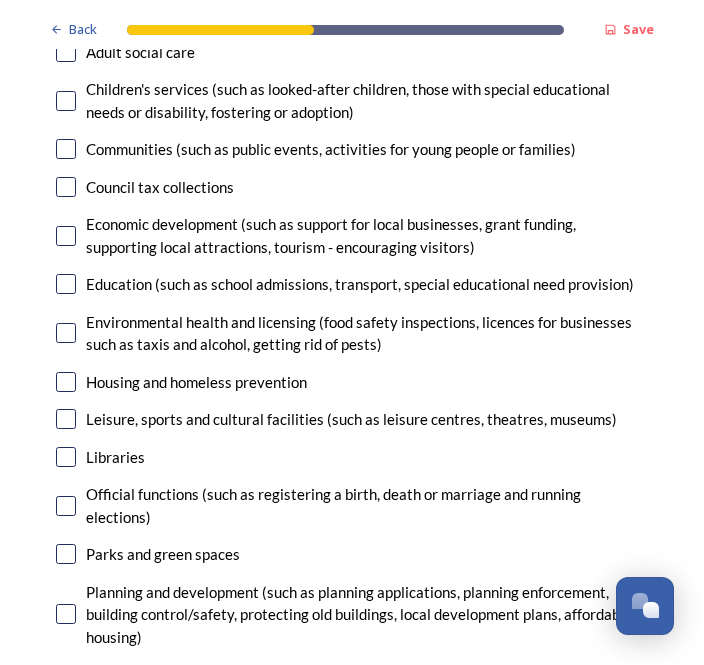 click at bounding box center [66, 614] 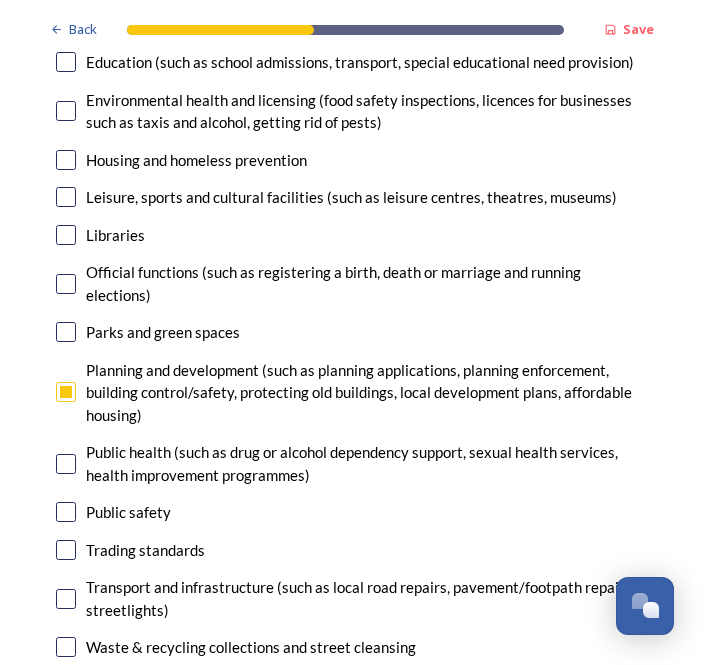 scroll, scrollTop: 510, scrollLeft: 0, axis: vertical 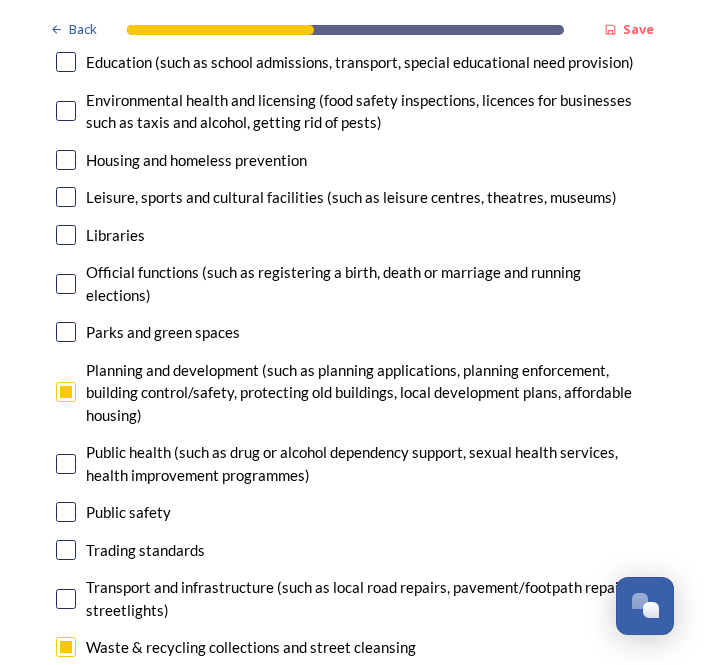 click at bounding box center (66, 685) 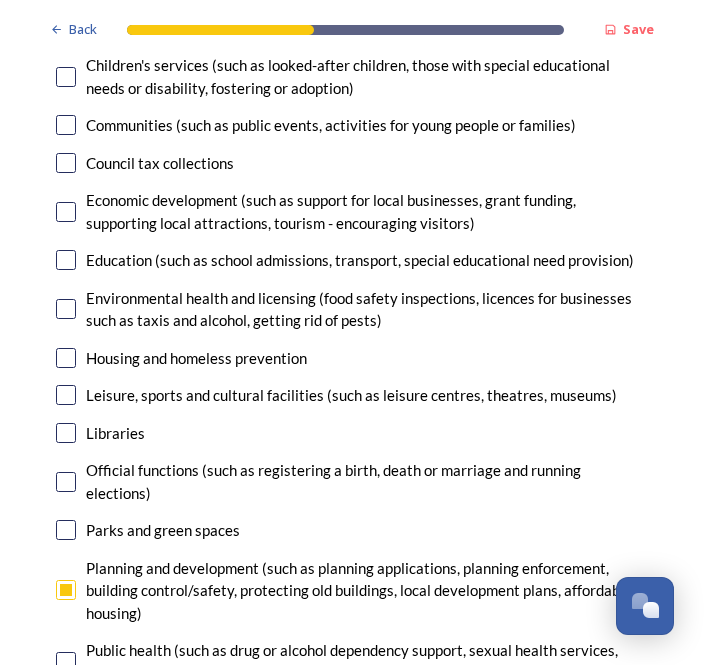 scroll, scrollTop: 312, scrollLeft: 0, axis: vertical 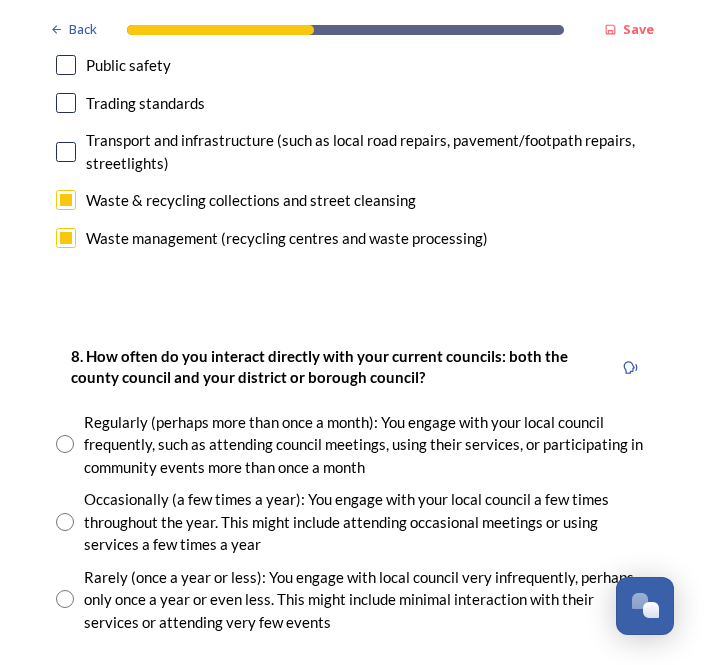click at bounding box center (65, 599) 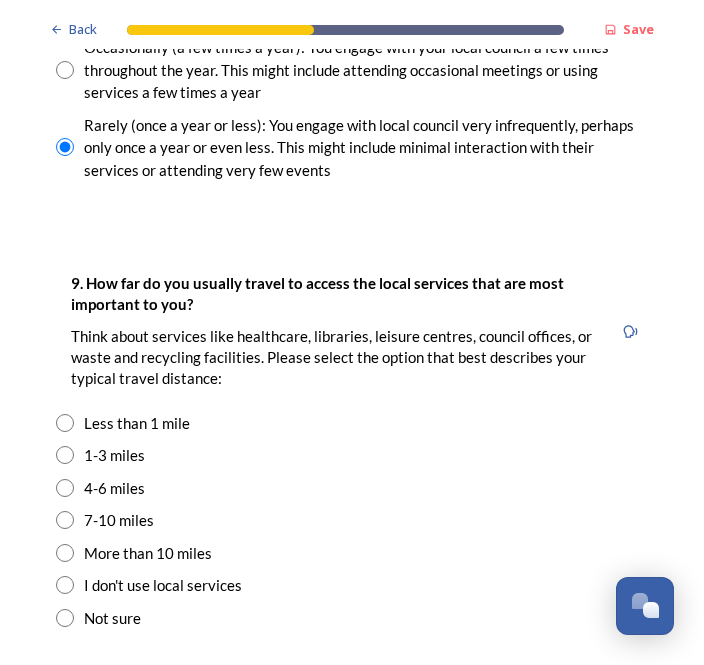 scroll, scrollTop: 1410, scrollLeft: 0, axis: vertical 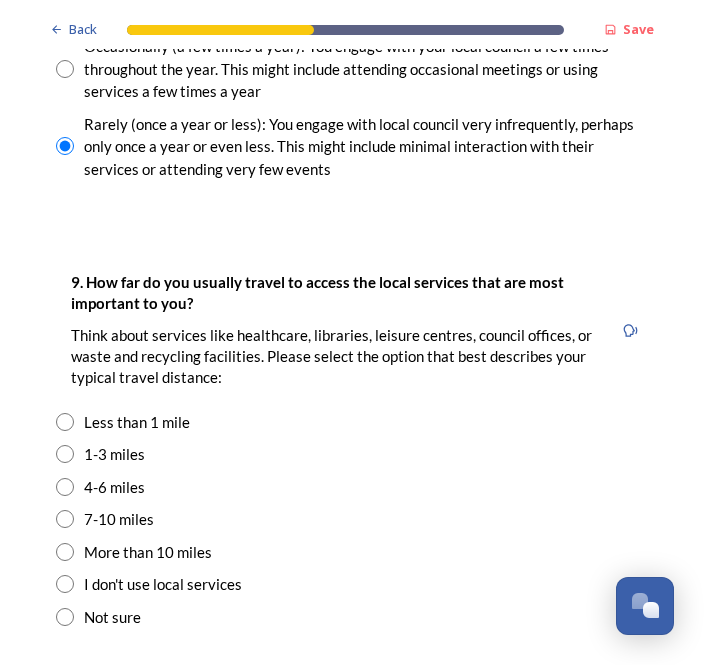 click at bounding box center [65, 422] 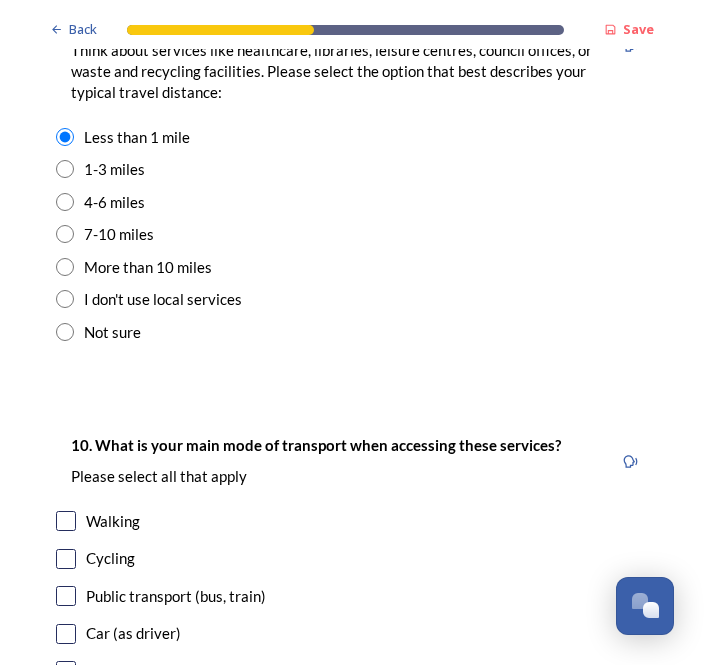 scroll, scrollTop: 1693, scrollLeft: 0, axis: vertical 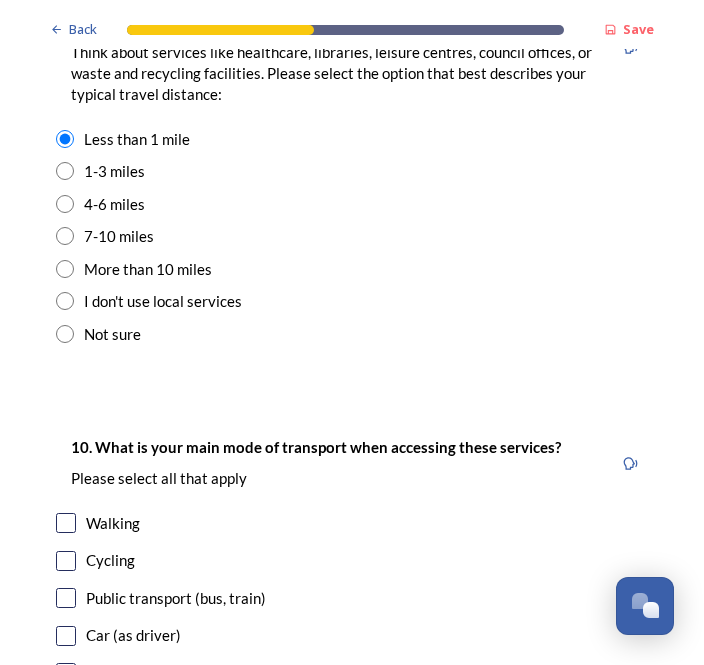 click at bounding box center (66, 523) 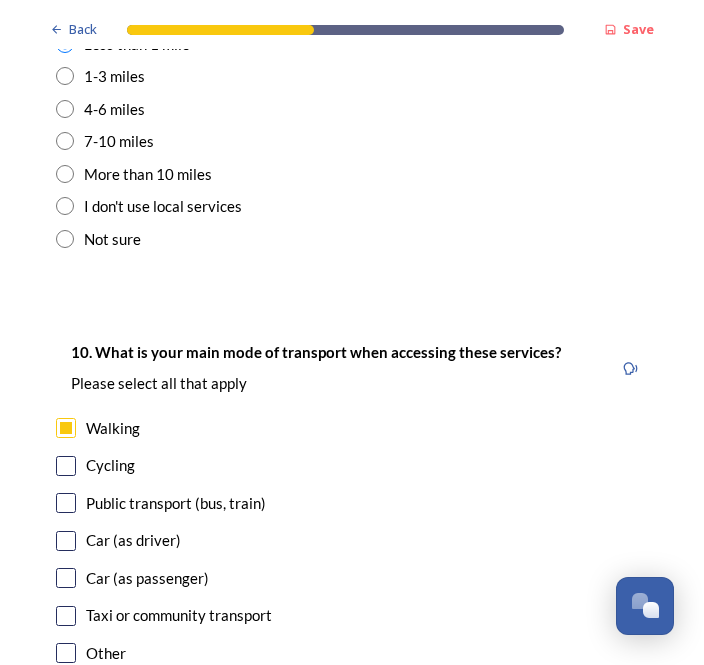 scroll, scrollTop: 1792, scrollLeft: 0, axis: vertical 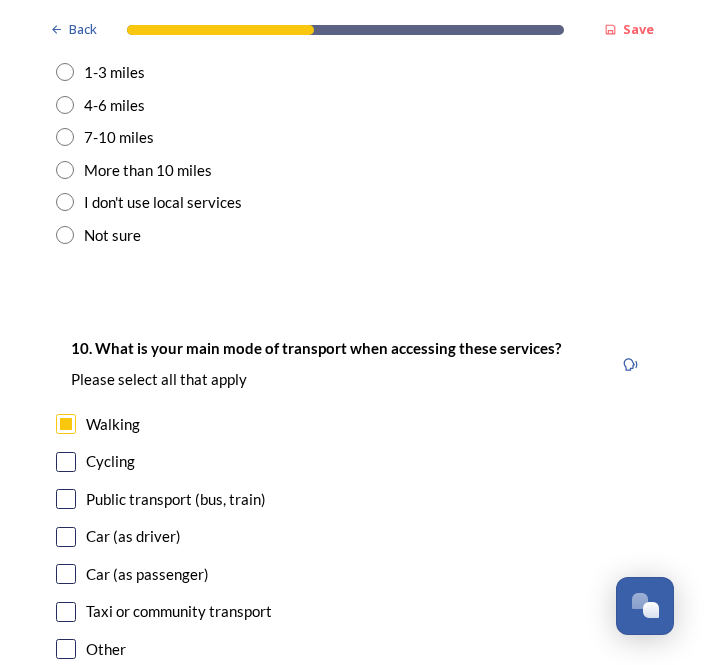 click at bounding box center [66, 462] 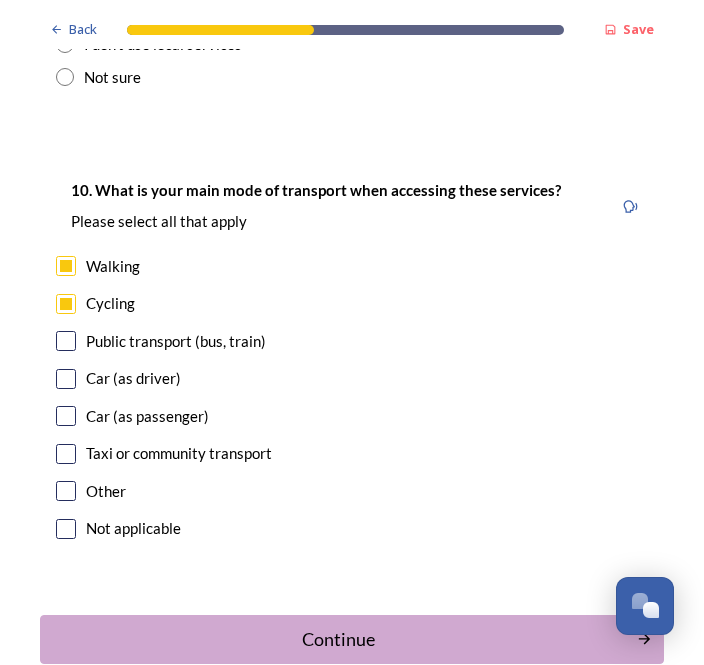 scroll, scrollTop: 1949, scrollLeft: 0, axis: vertical 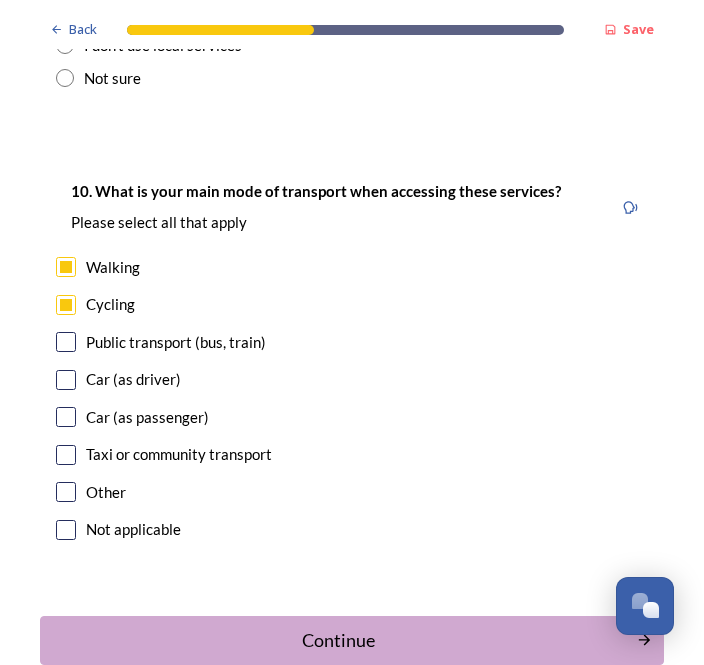 click on "Continue" at bounding box center [352, 640] 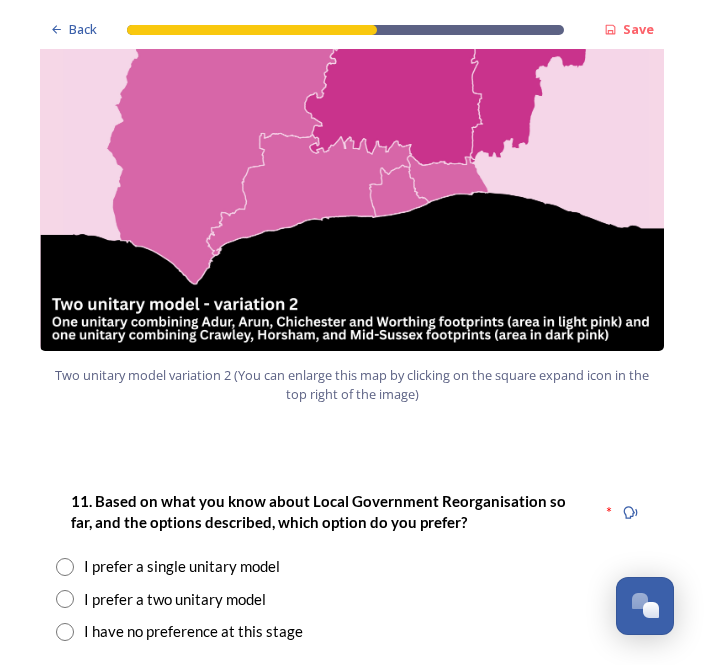 scroll, scrollTop: 2176, scrollLeft: 0, axis: vertical 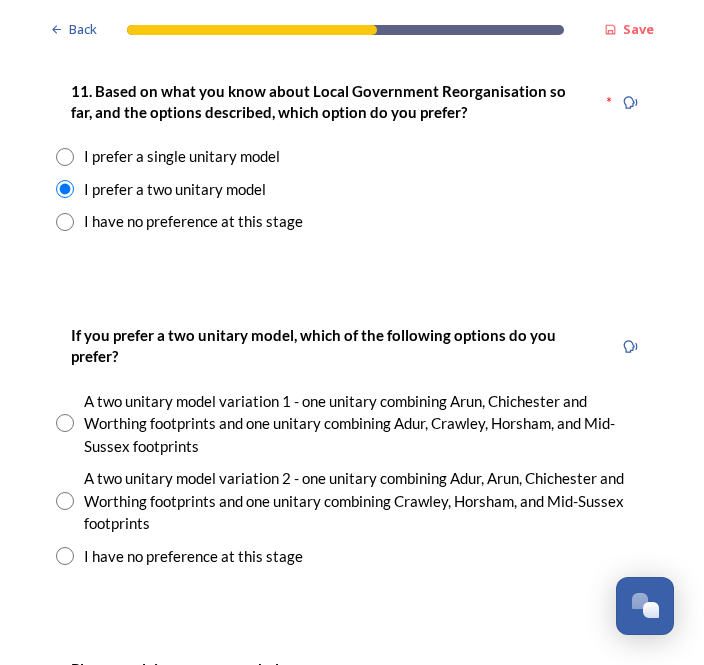 click at bounding box center [65, 501] 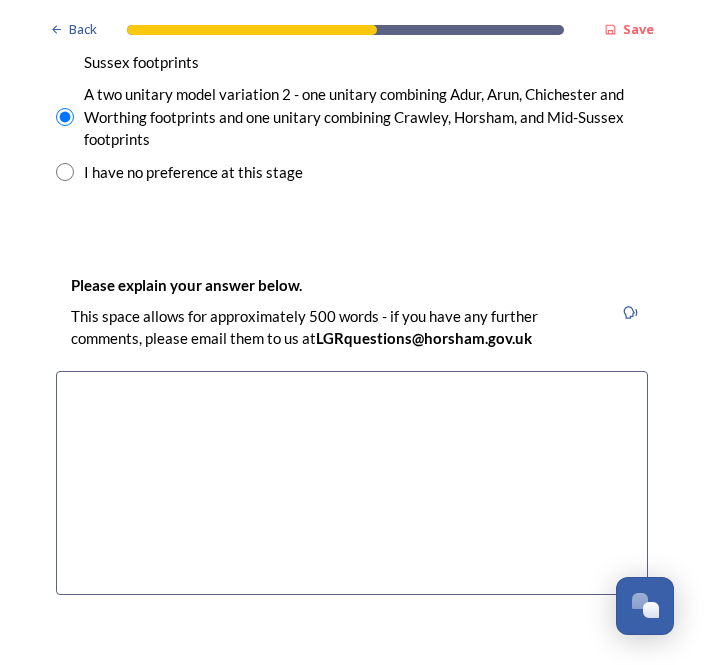 scroll, scrollTop: 2970, scrollLeft: 0, axis: vertical 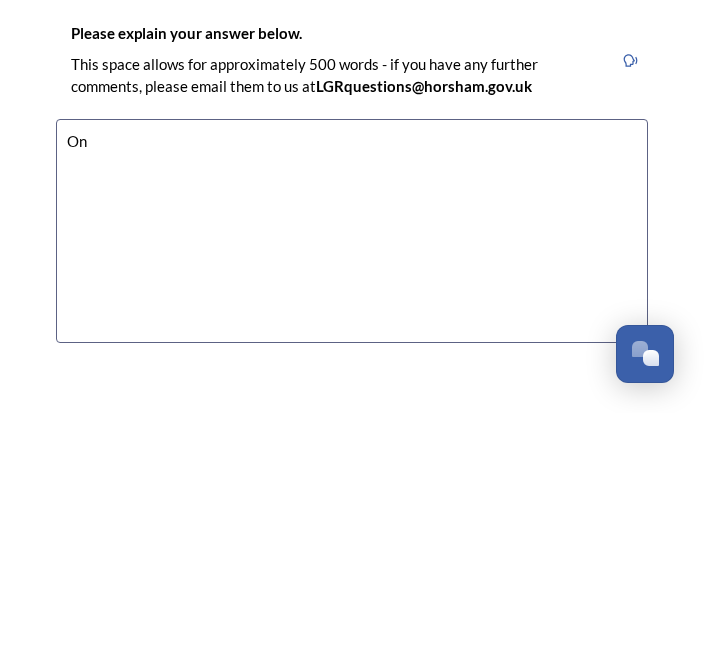 type on "O" 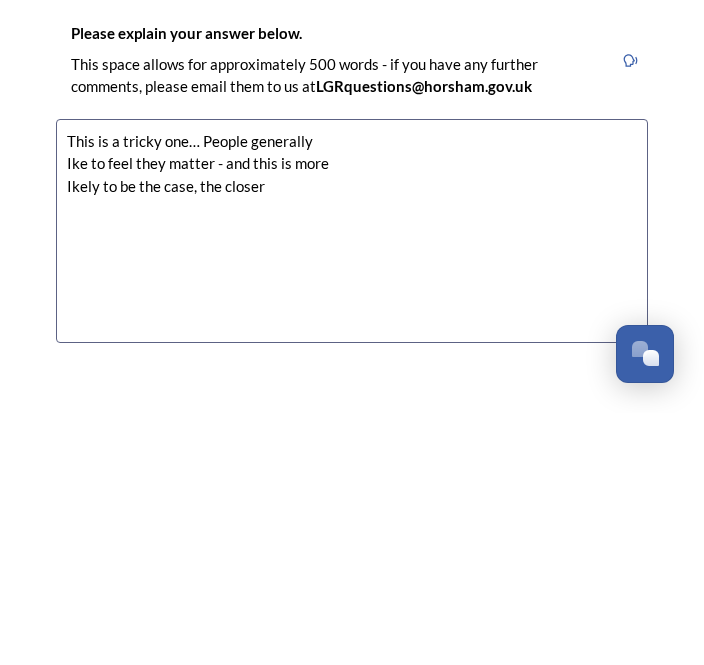 click on "This is a tricky one… People generally
Ike to feel they matter - and this is more
Ikely to be the case, the closer" at bounding box center [352, 483] 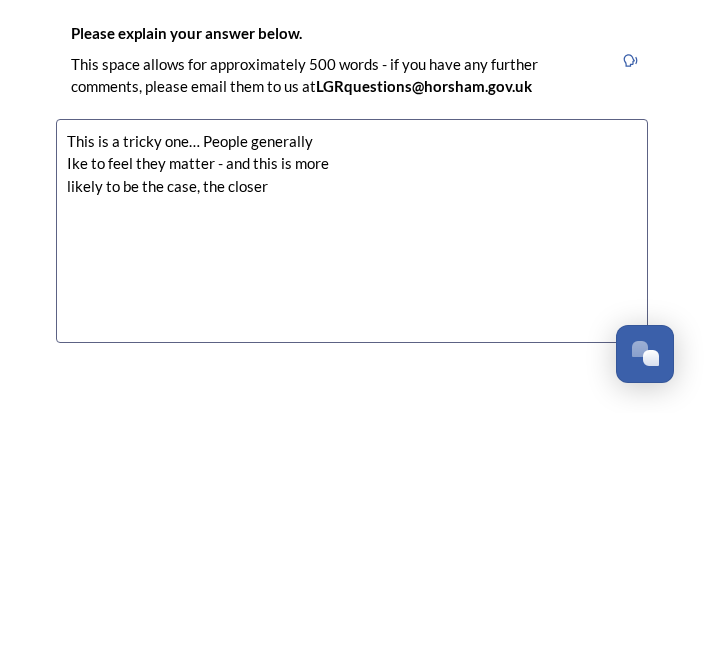 click on "This is a tricky one… People generally
Ike to feel they matter - and this is more
likely to be the case, the closer" at bounding box center [352, 483] 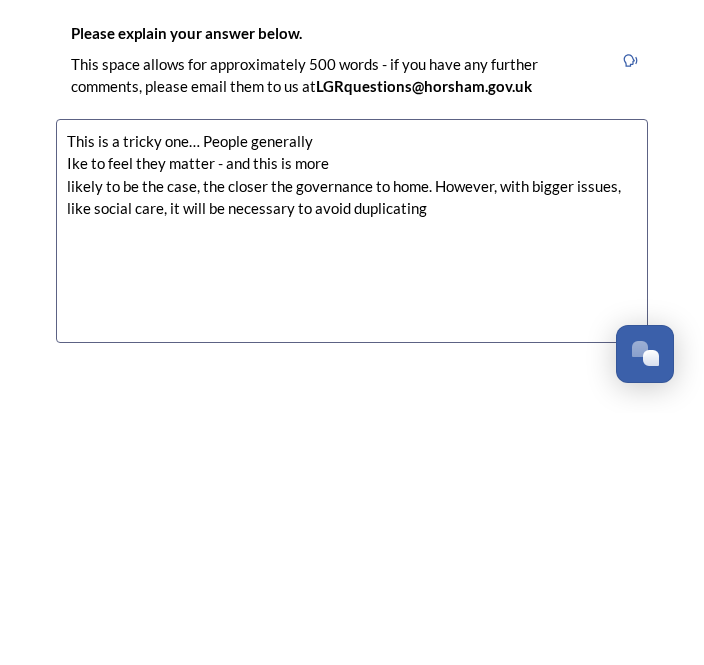 click on "This is a tricky one… People generally
Ike to feel they matter - and this is more
likely to be the case, the closer the governance to home. However, with bigger issues, like social care, it will be necessary to avoid duplicating" at bounding box center [352, 483] 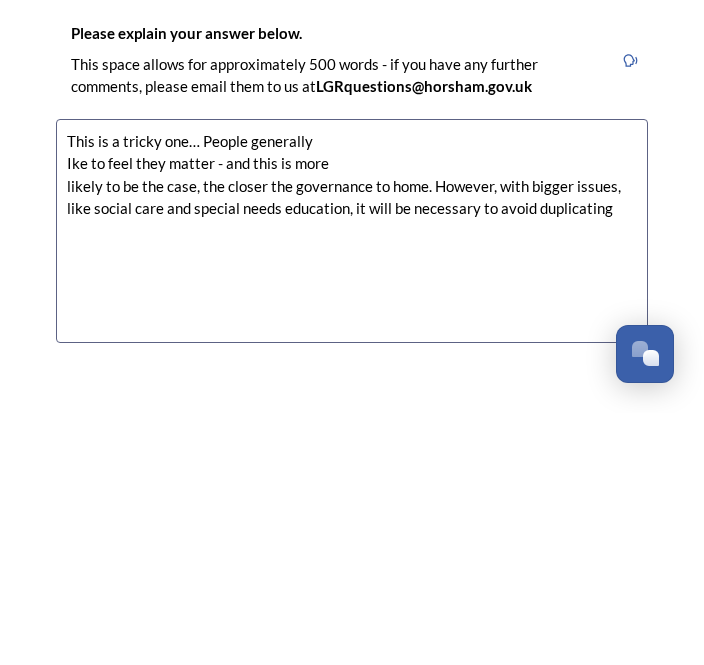 click on "This is a tricky one… People generally
Ike to feel they matter - and this is more
likely to be the case, the closer the governance to home. However, with bigger issues, like social care and special needs education, it will be necessary to avoid duplicating" at bounding box center (352, 483) 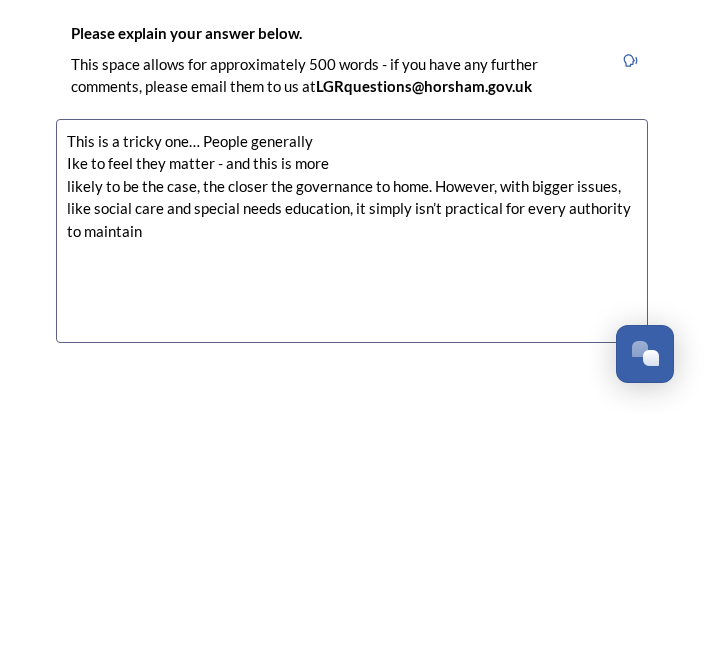 click on "This is a tricky one… People generally
Ike to feel they matter - and this is more
likely to be the case, the closer the governance to home. However, with bigger issues, like social care and special needs education, it simply isn’t practical for every authority to maintain" at bounding box center [352, 483] 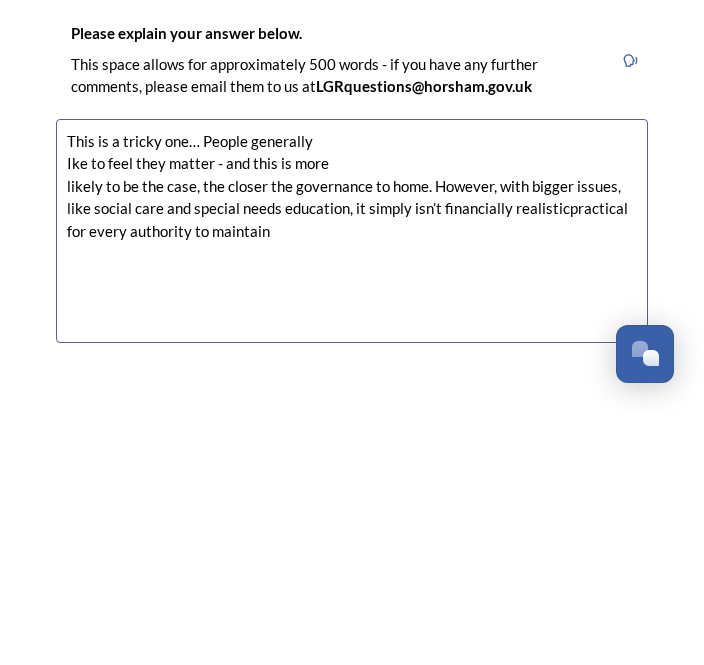 click on "This is a tricky one… People generally
Ike to feel they matter - and this is more
likely to be the case, the closer the governance to home. However, with bigger issues, like social care and special needs education, it simply isn’t financially realisticpractical for every authority to maintain" at bounding box center [352, 483] 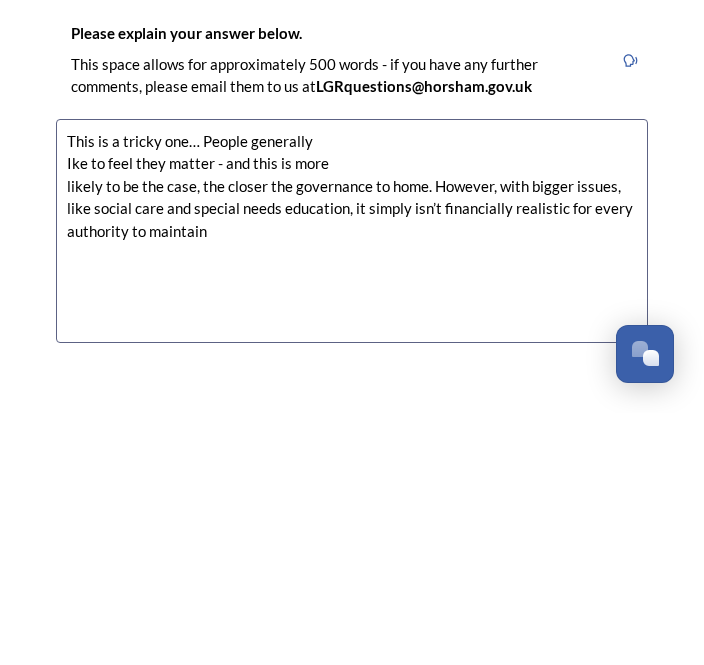 click on "This is a tricky one… People generally
Ike to feel they matter - and this is more
likely to be the case, the closer the governance to home. However, with bigger issues, like social care and special needs education, it simply isn’t financially realistic for every authority to maintain" at bounding box center (352, 483) 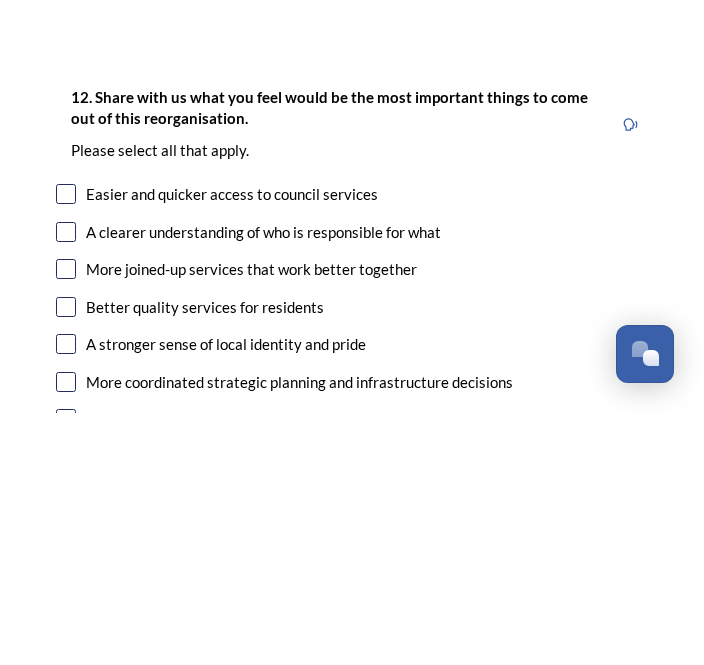 scroll, scrollTop: 3338, scrollLeft: 0, axis: vertical 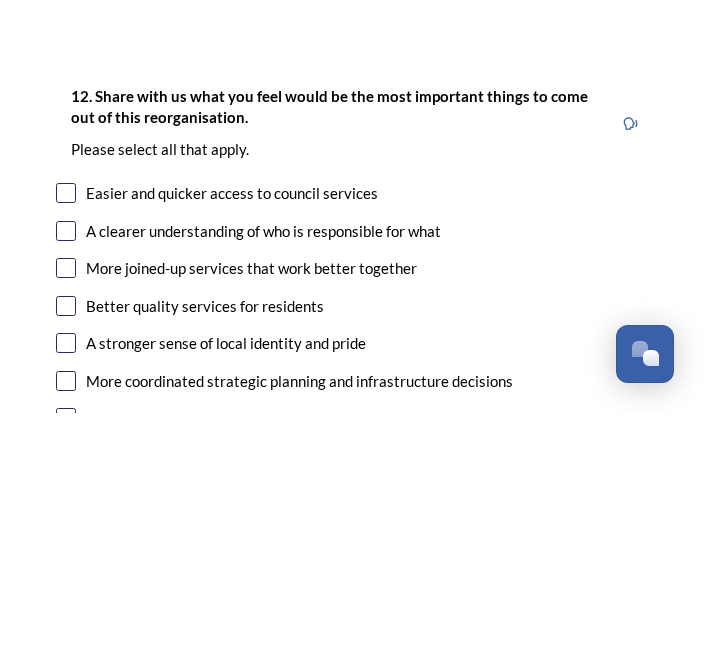 type on "This is a tricky one… People generally
Ike to feel they matter - and this is more
likely to be the case, the closer the governance to home. However, with bigger issues, like social care and special needs education, it simply isn’t financially realistic for every authority to maintain its own institutions . I admit to not being qualified - or able - to solve this one  …" 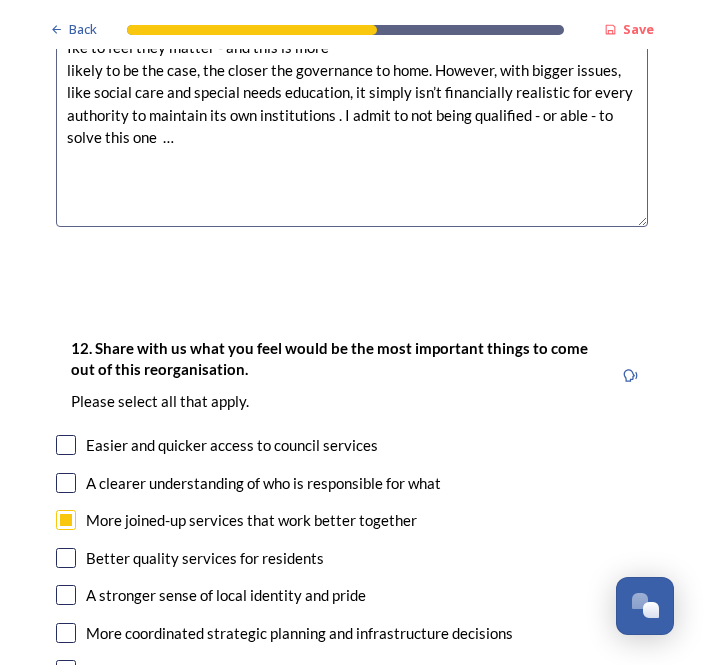 click at bounding box center [66, 483] 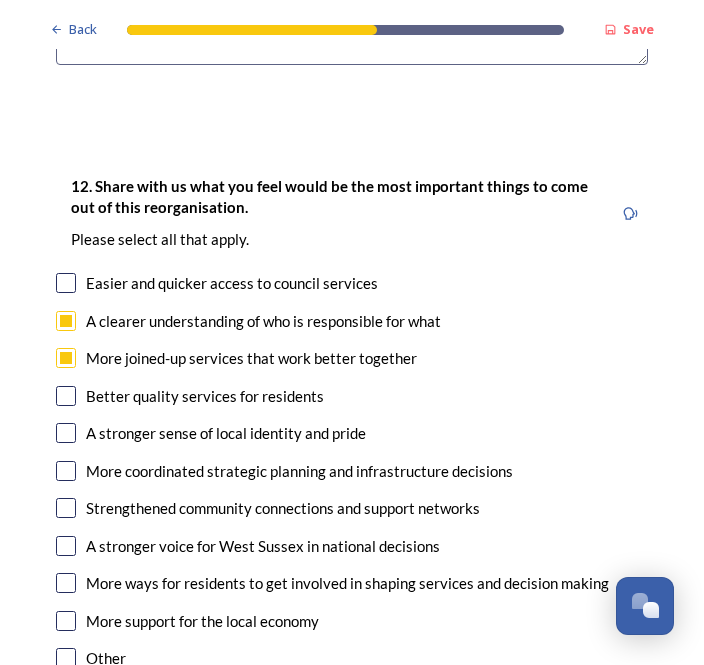 scroll, scrollTop: 3501, scrollLeft: 0, axis: vertical 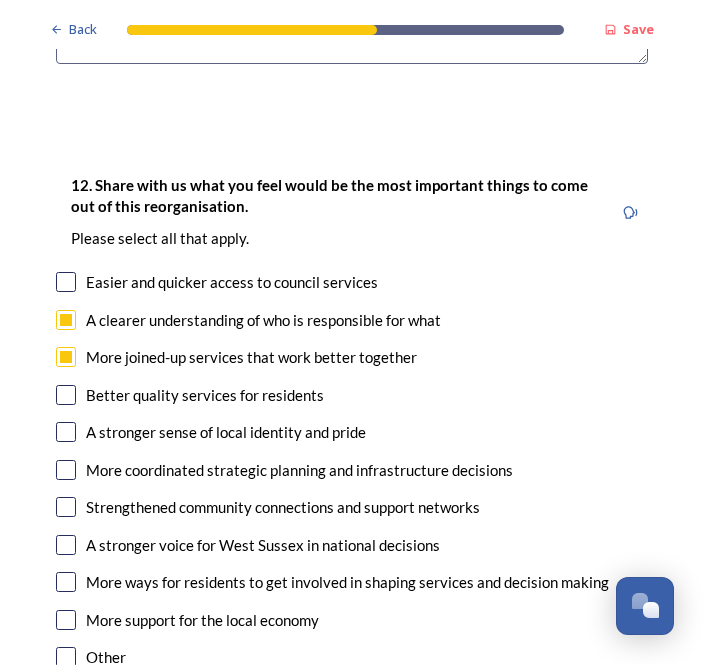click at bounding box center [66, 582] 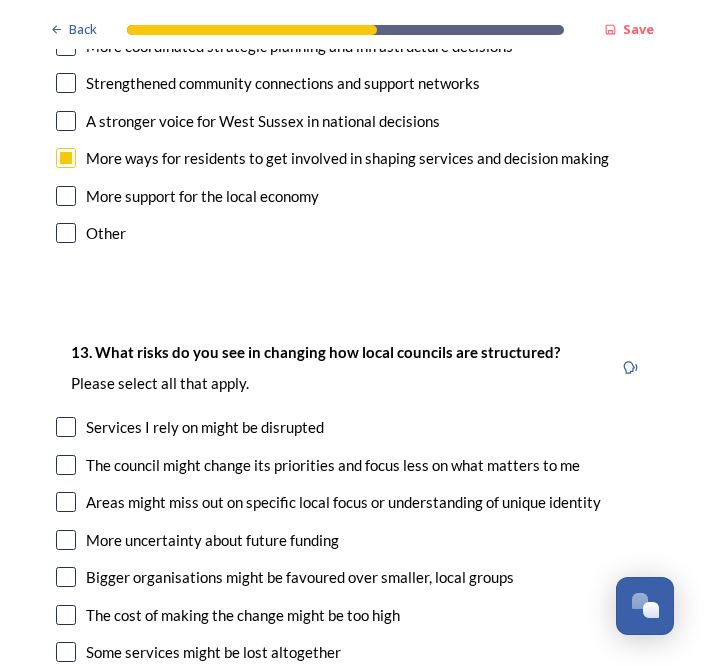 scroll, scrollTop: 3923, scrollLeft: 0, axis: vertical 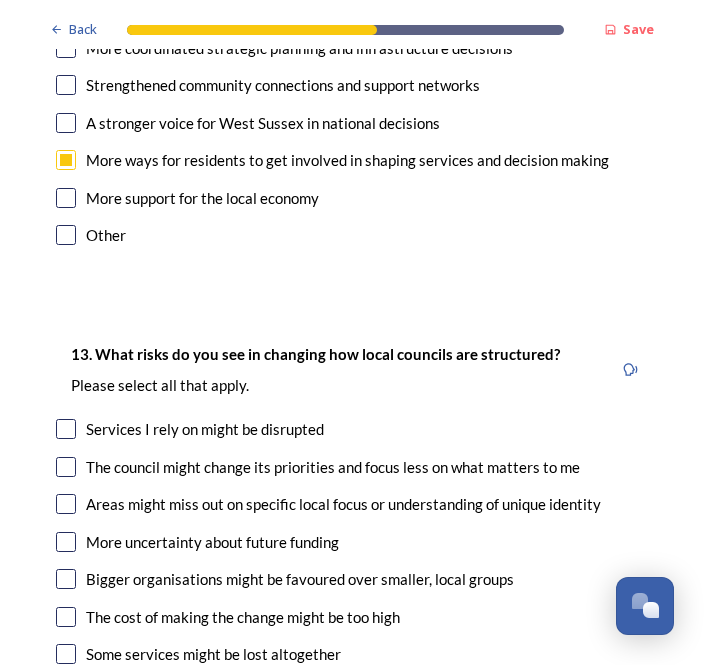 click at bounding box center (66, 617) 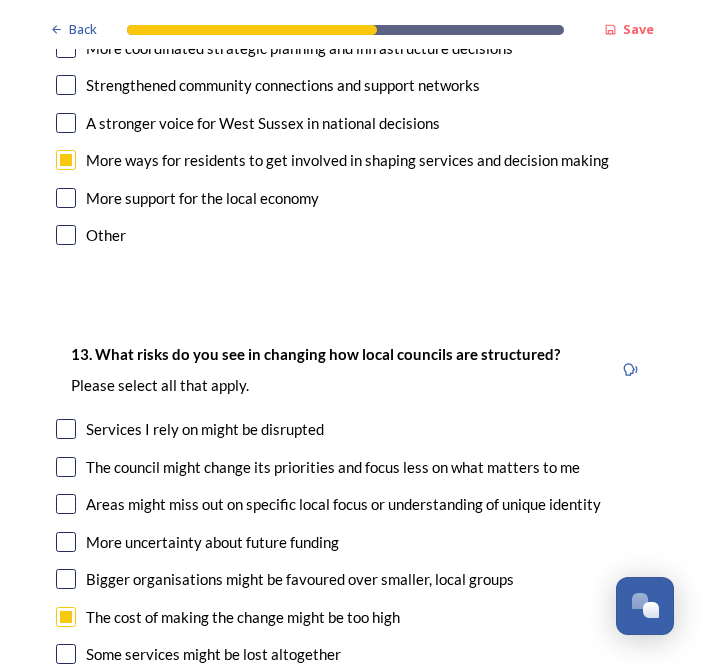 click at bounding box center (66, 579) 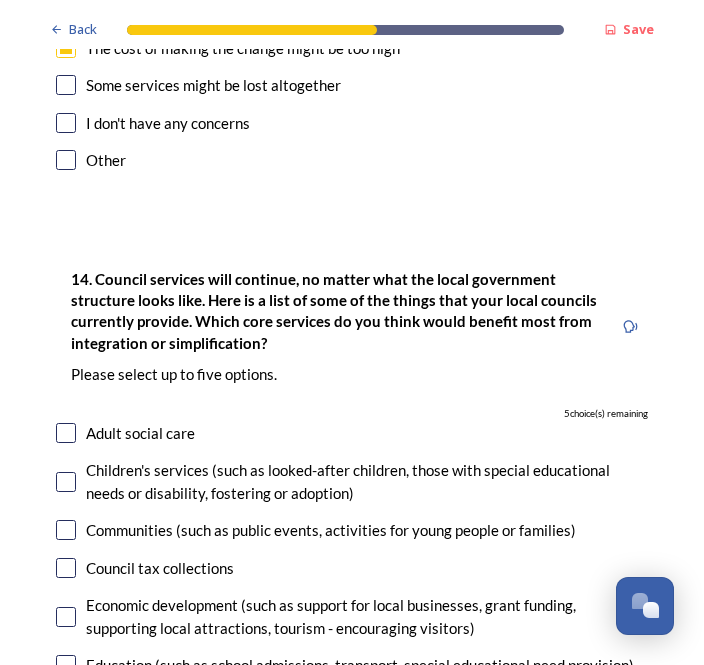 scroll, scrollTop: 4492, scrollLeft: 0, axis: vertical 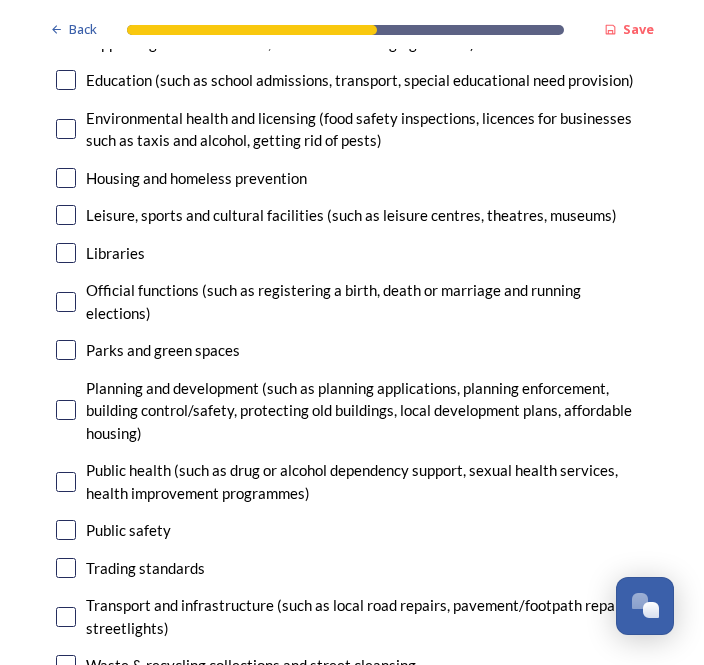 click at bounding box center (66, 617) 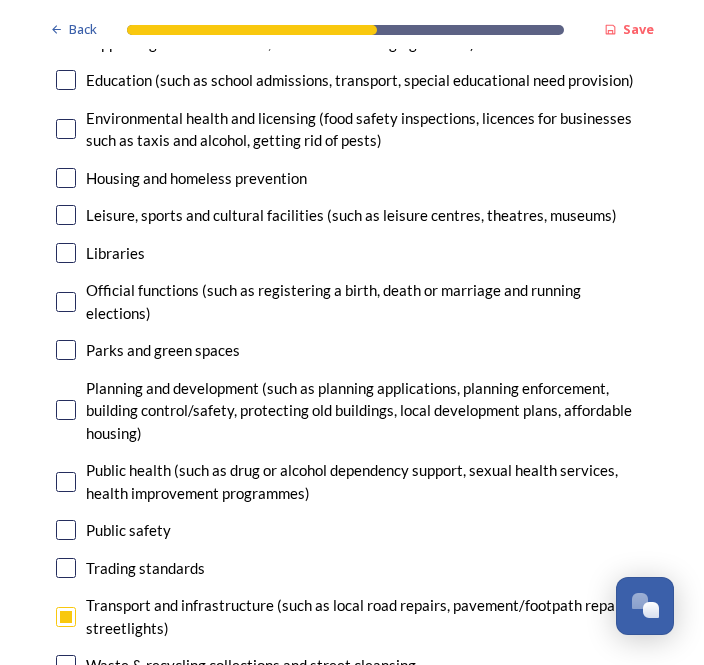 click at bounding box center [66, 703] 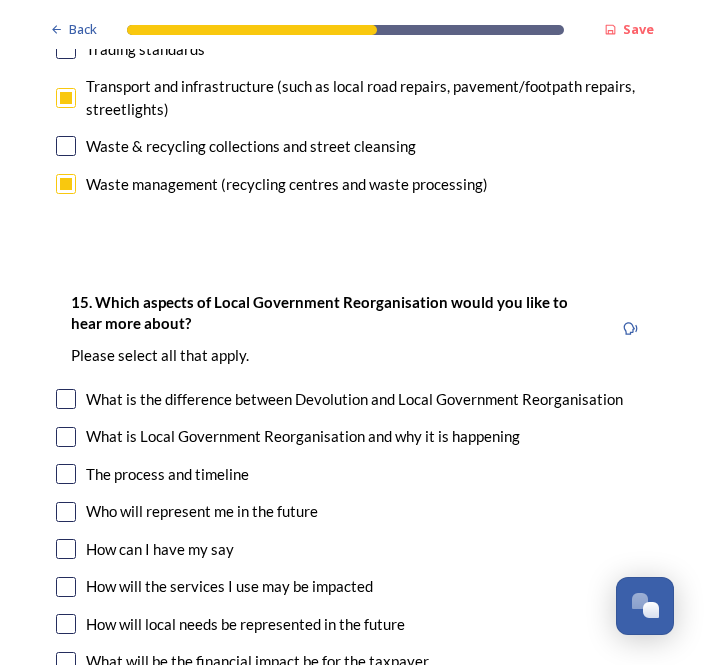scroll, scrollTop: 5596, scrollLeft: 0, axis: vertical 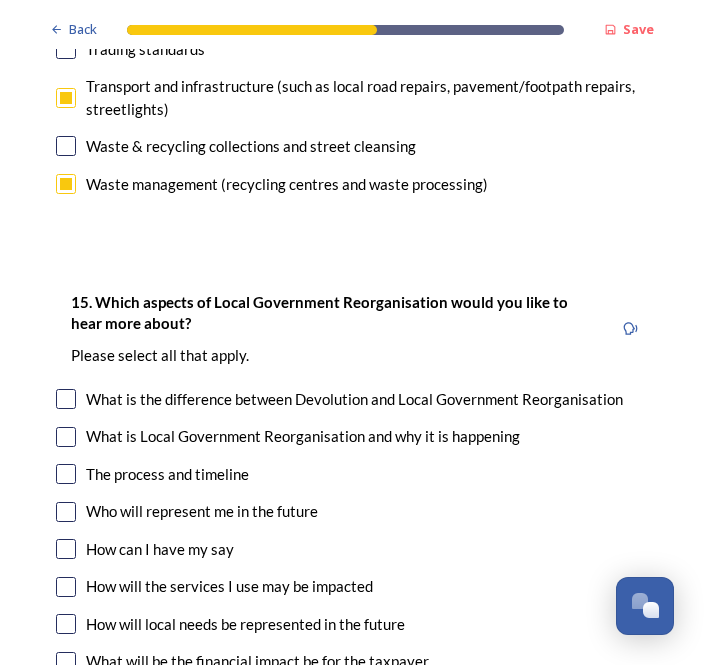 click at bounding box center [66, 662] 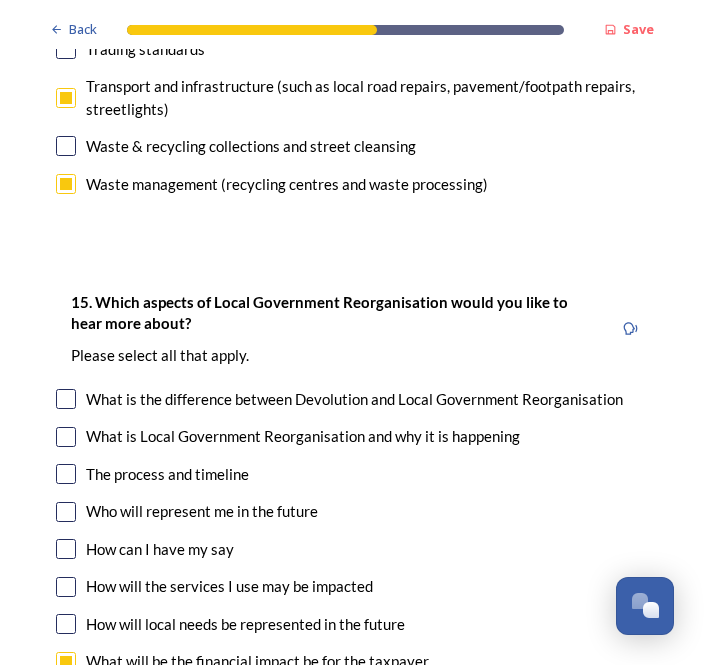 click at bounding box center [66, 474] 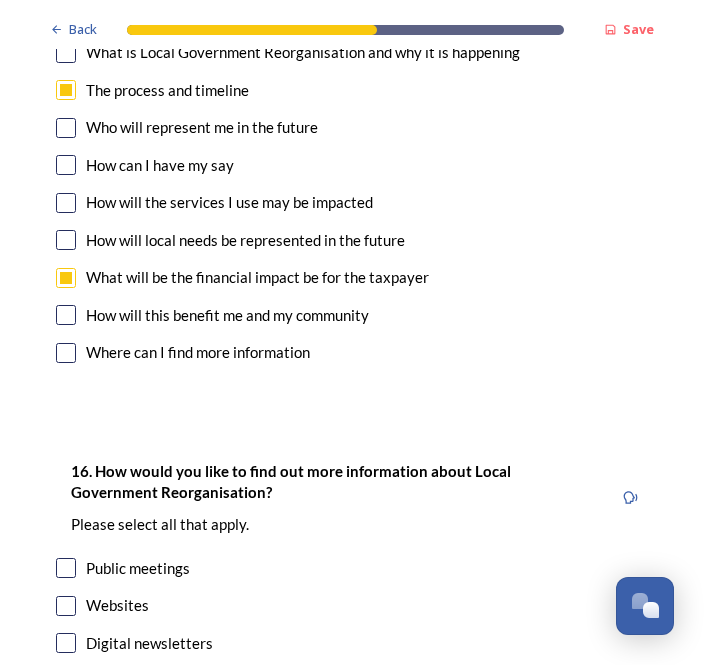 scroll, scrollTop: 5980, scrollLeft: 0, axis: vertical 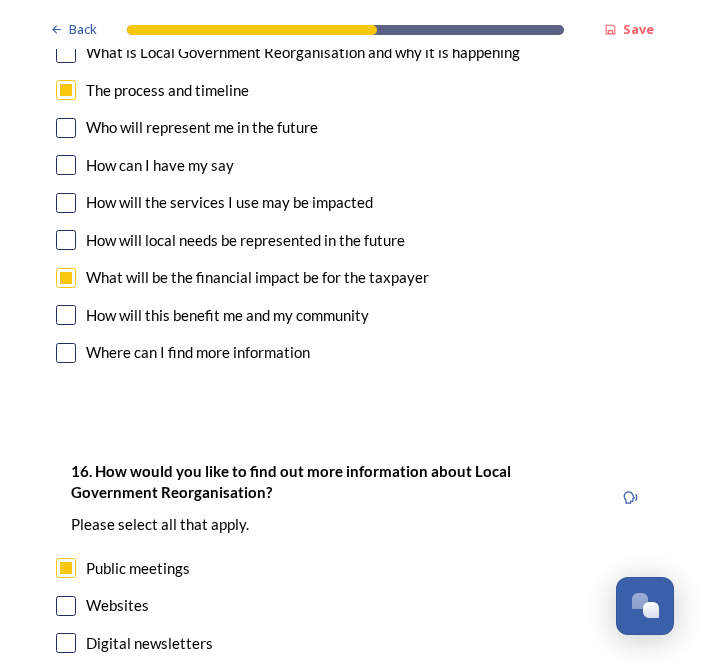 click at bounding box center [66, 681] 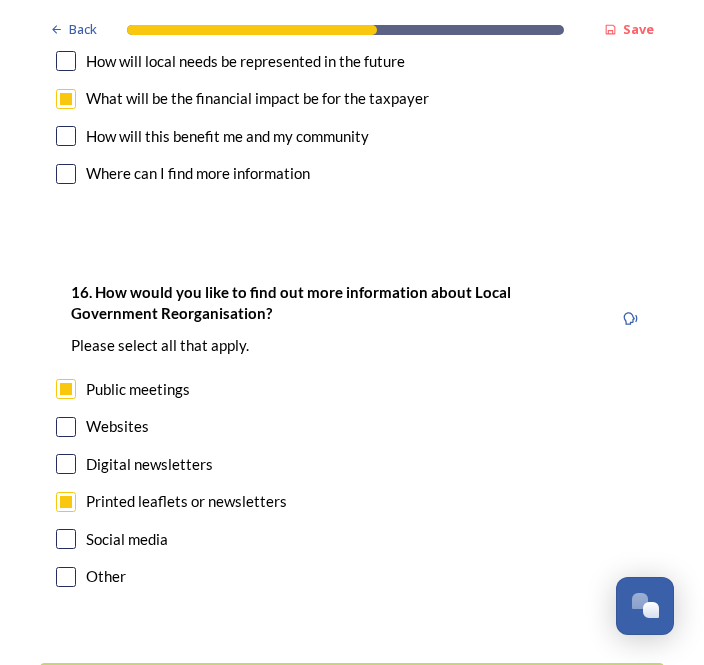 scroll, scrollTop: 6158, scrollLeft: 0, axis: vertical 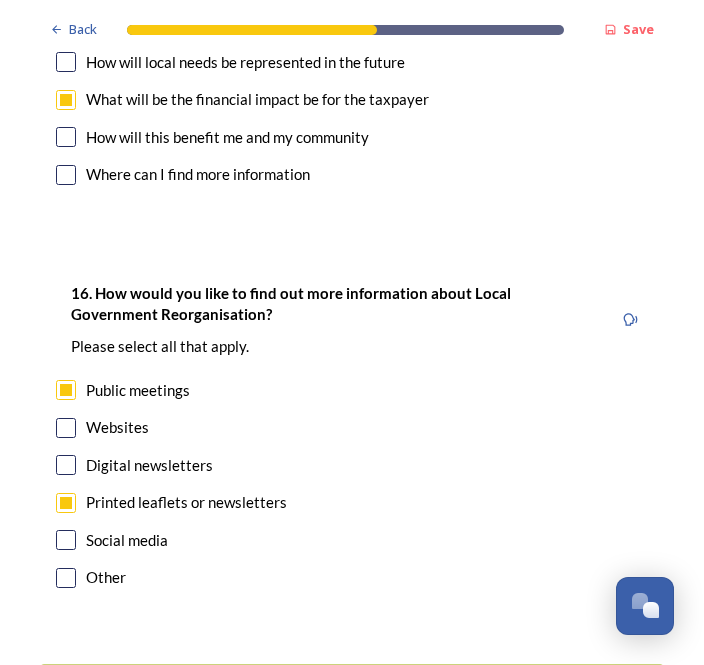 click on "Continue" at bounding box center (352, 688) 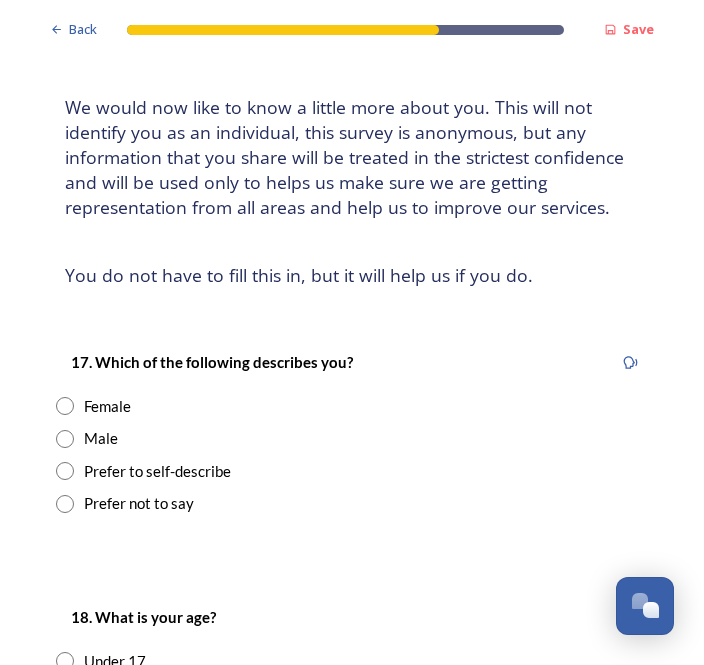 scroll, scrollTop: 112, scrollLeft: 0, axis: vertical 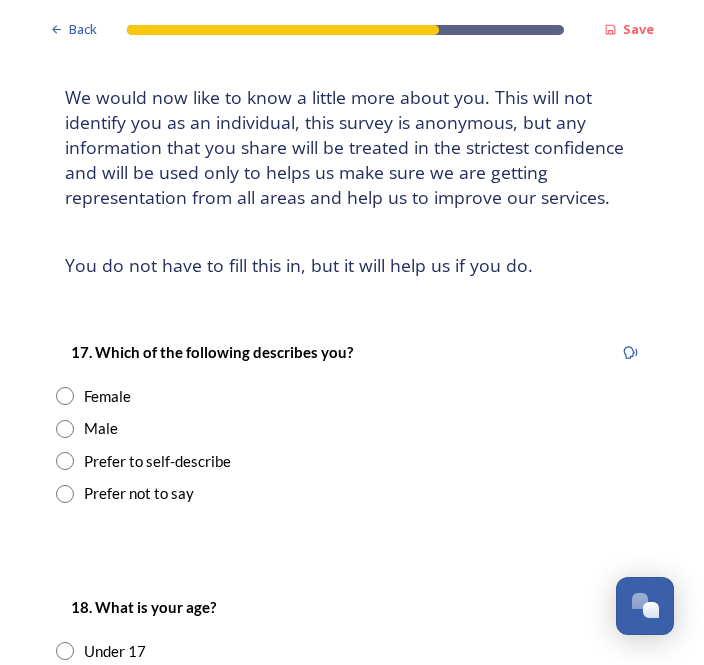 click at bounding box center (65, 396) 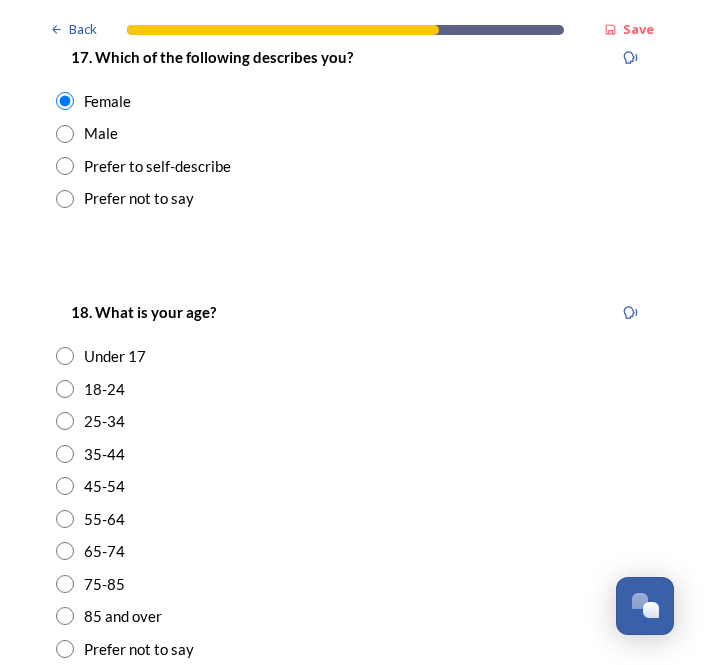 scroll, scrollTop: 405, scrollLeft: 0, axis: vertical 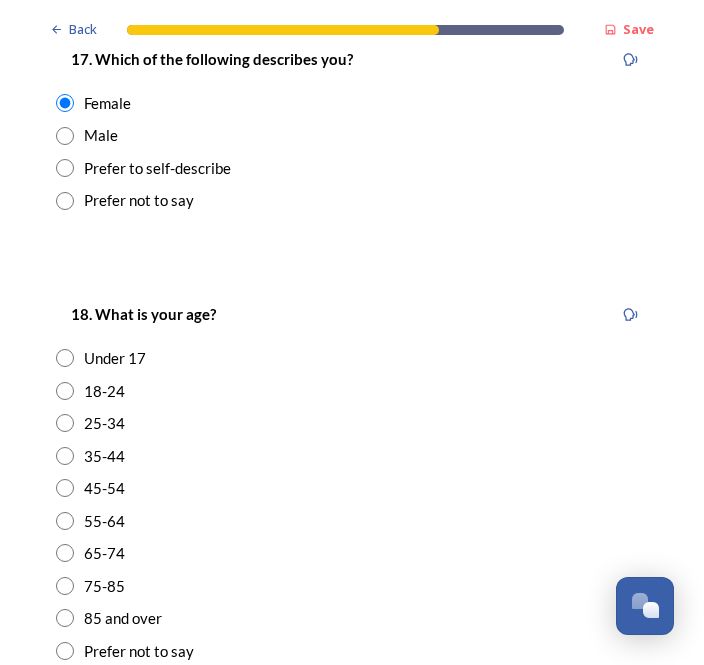 click at bounding box center (65, 586) 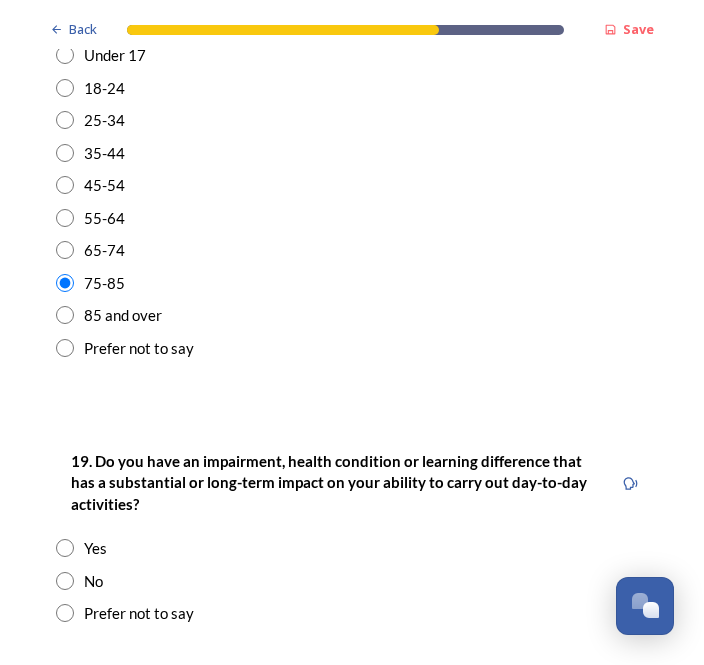 scroll, scrollTop: 708, scrollLeft: 0, axis: vertical 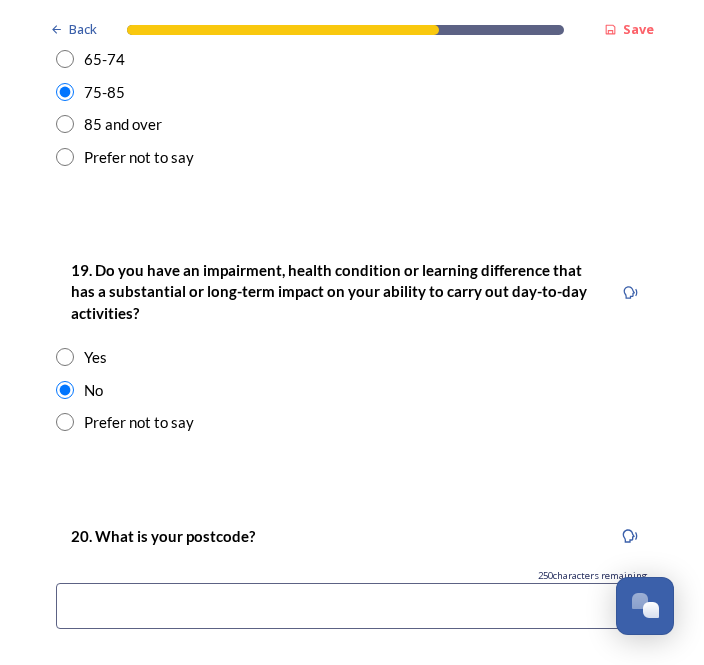 click at bounding box center [352, 606] 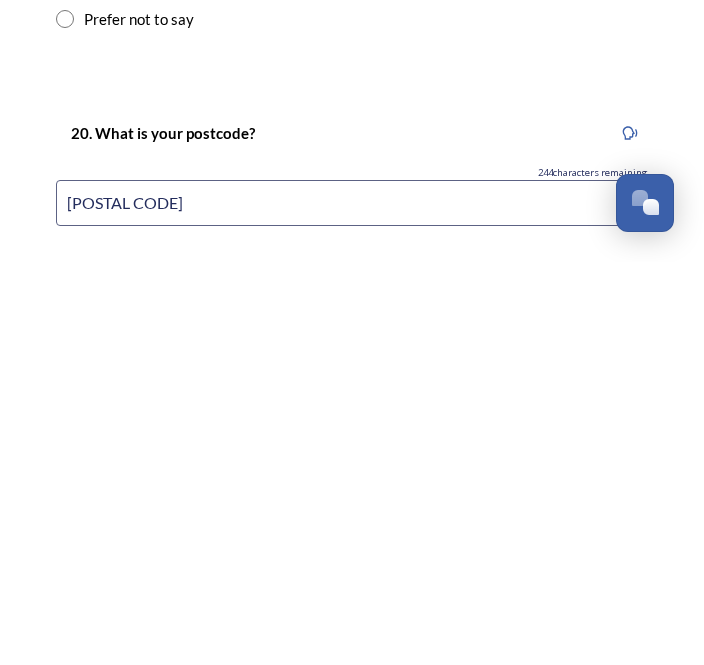 type on "[POSTAL CODE]" 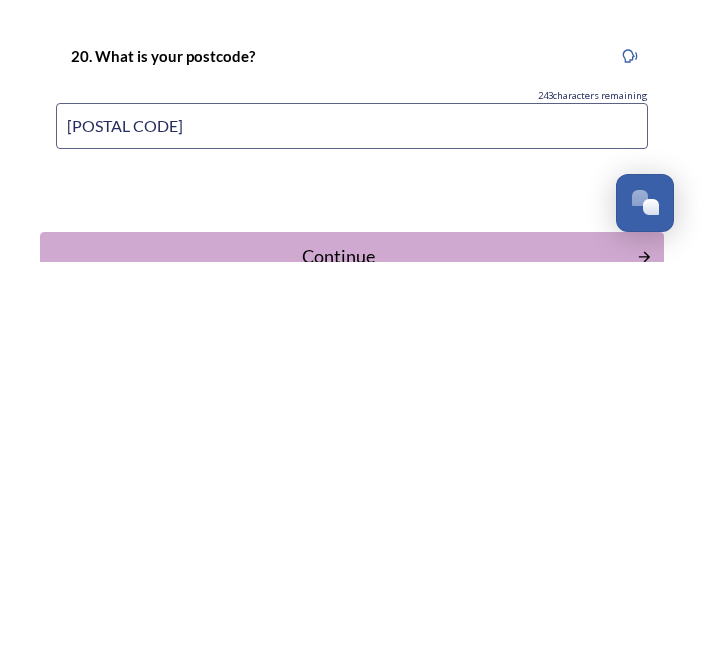 scroll, scrollTop: 975, scrollLeft: 0, axis: vertical 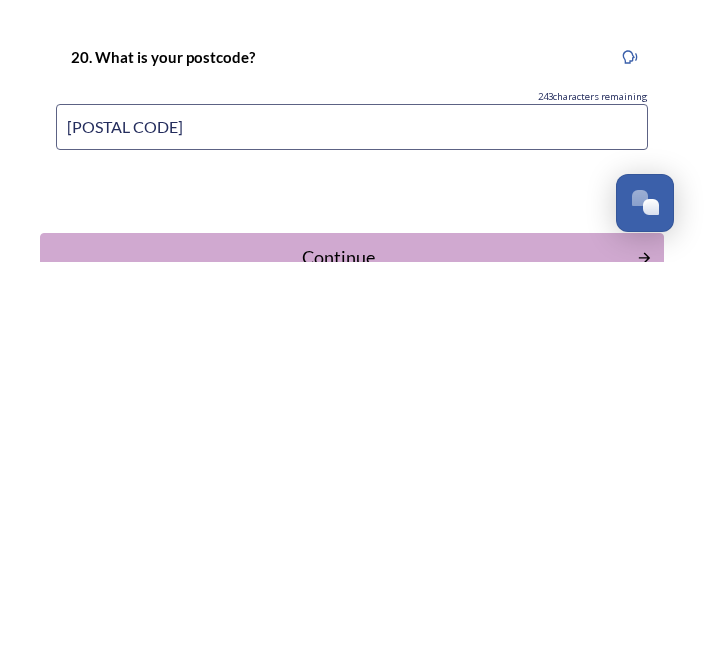 click on "Continue" at bounding box center [338, 660] 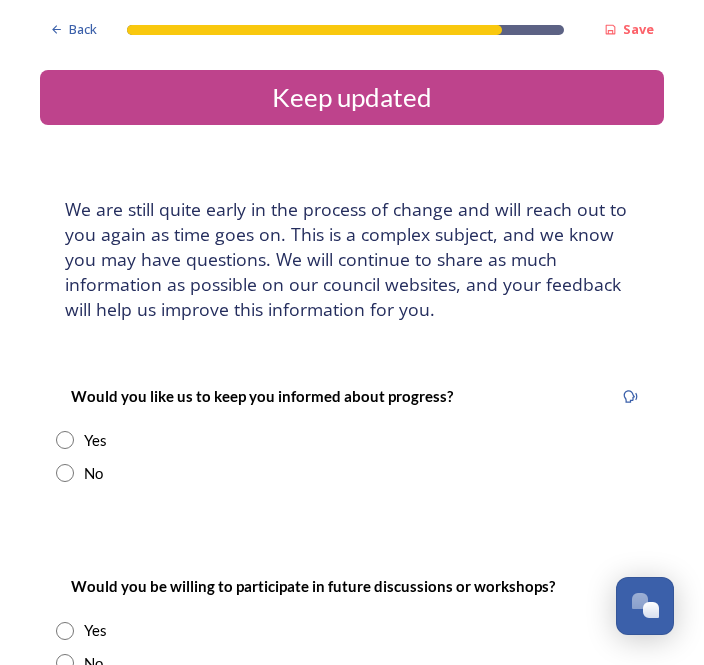 click on "Yes" at bounding box center (352, 440) 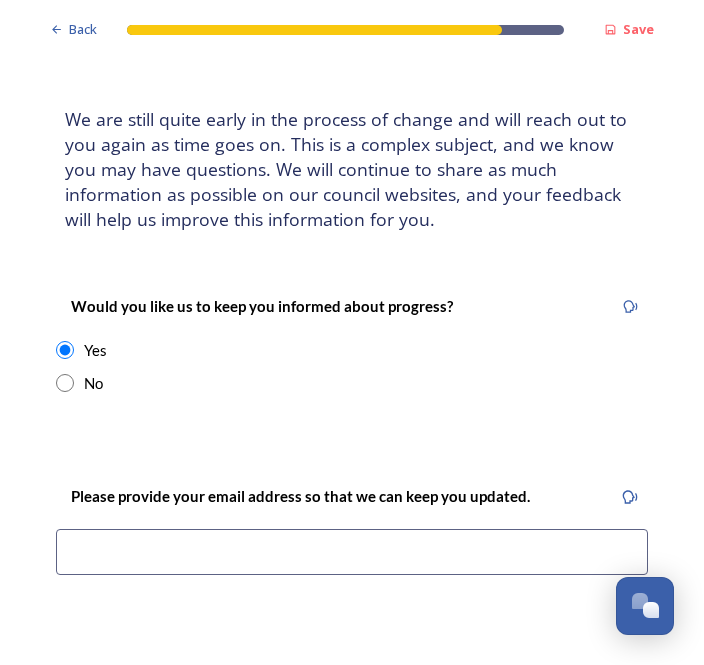 scroll, scrollTop: 97, scrollLeft: 0, axis: vertical 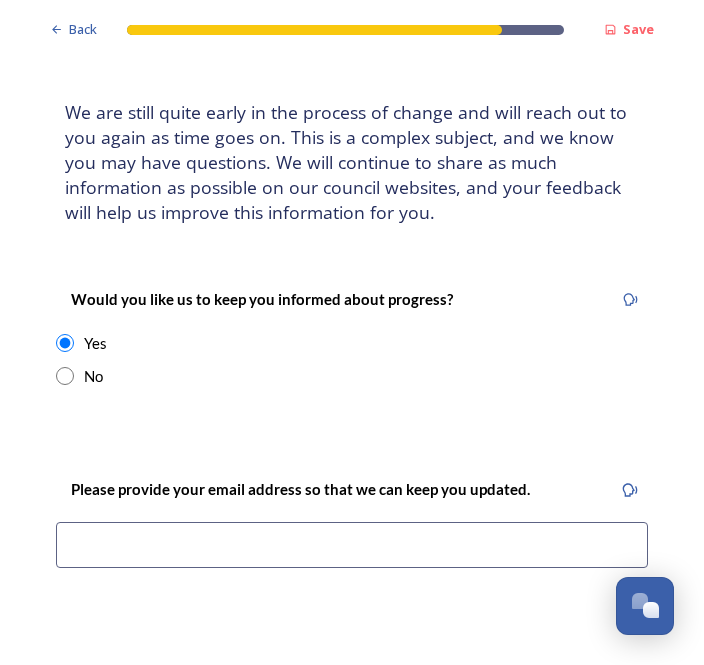 click at bounding box center [352, 545] 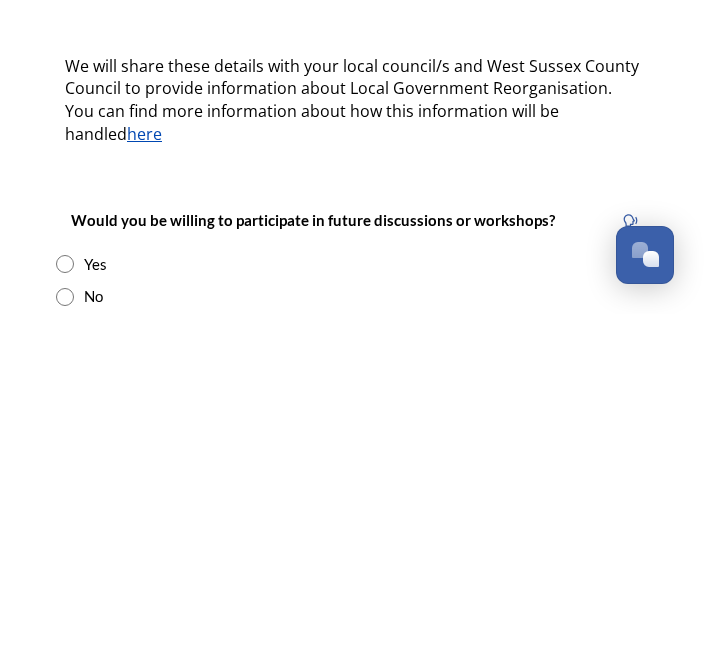 scroll, scrollTop: 365, scrollLeft: 0, axis: vertical 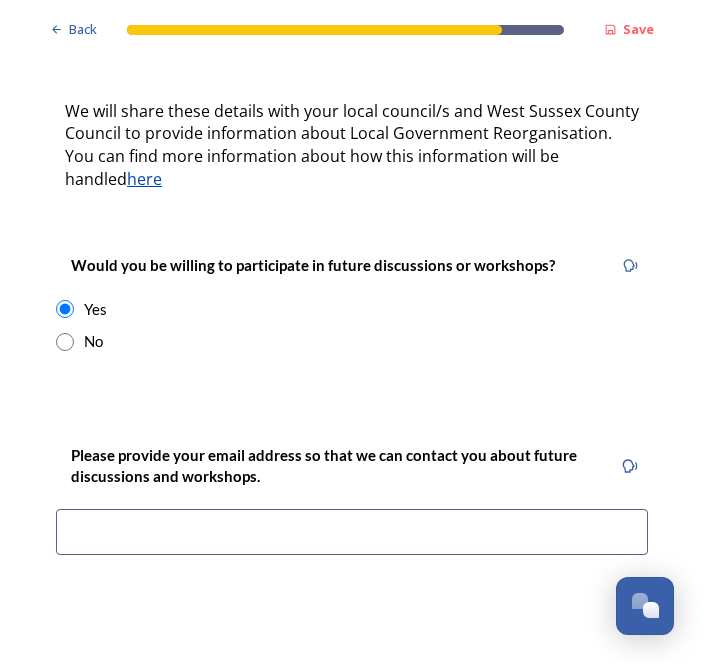 click at bounding box center (352, 532) 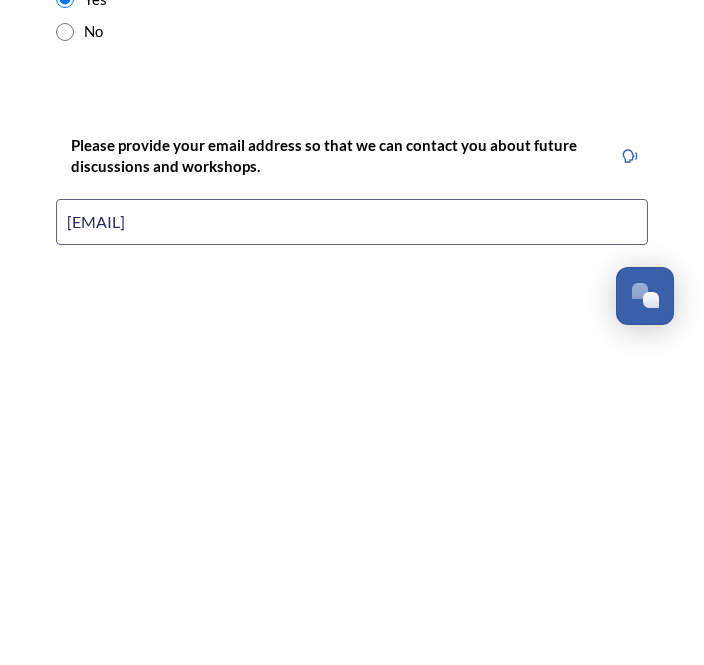type on "Dorcas.kalani@[EMAIL]" 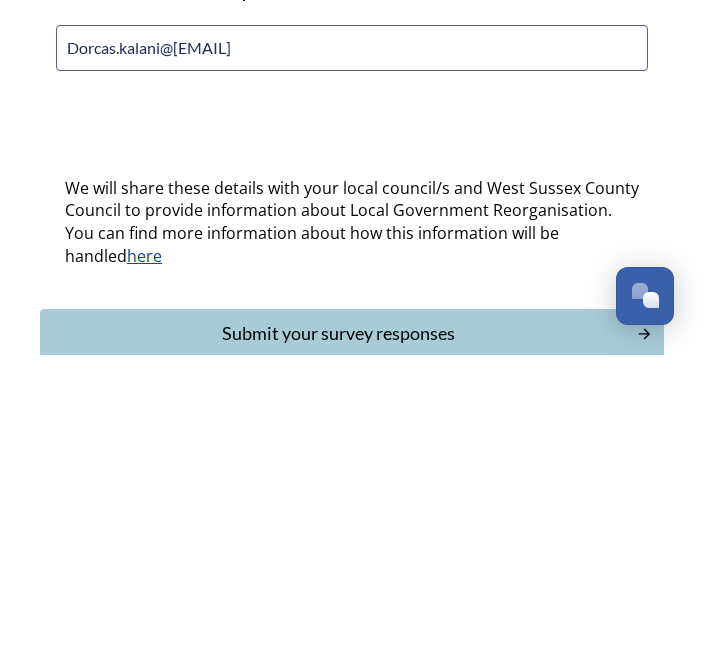 scroll, scrollTop: 844, scrollLeft: 0, axis: vertical 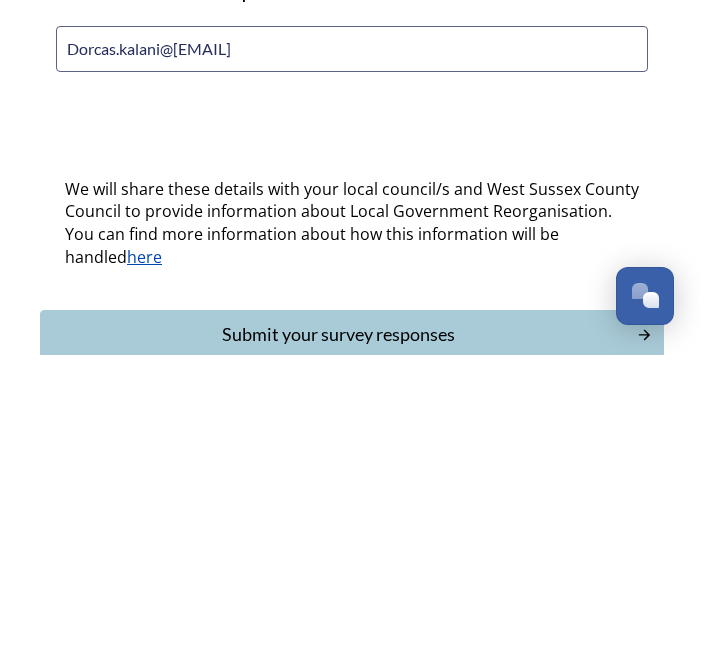 click 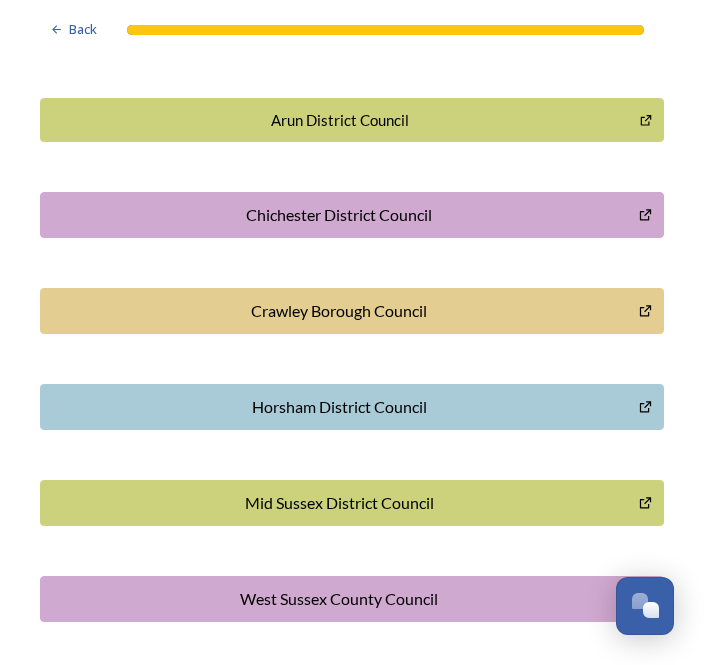 scroll, scrollTop: 549, scrollLeft: 0, axis: vertical 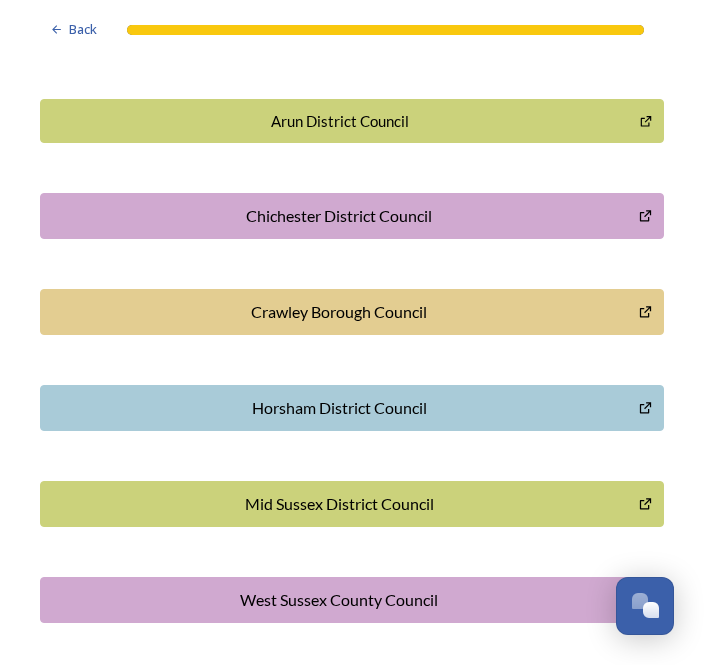 click on "Mid Sussex District Council" at bounding box center (339, 504) 